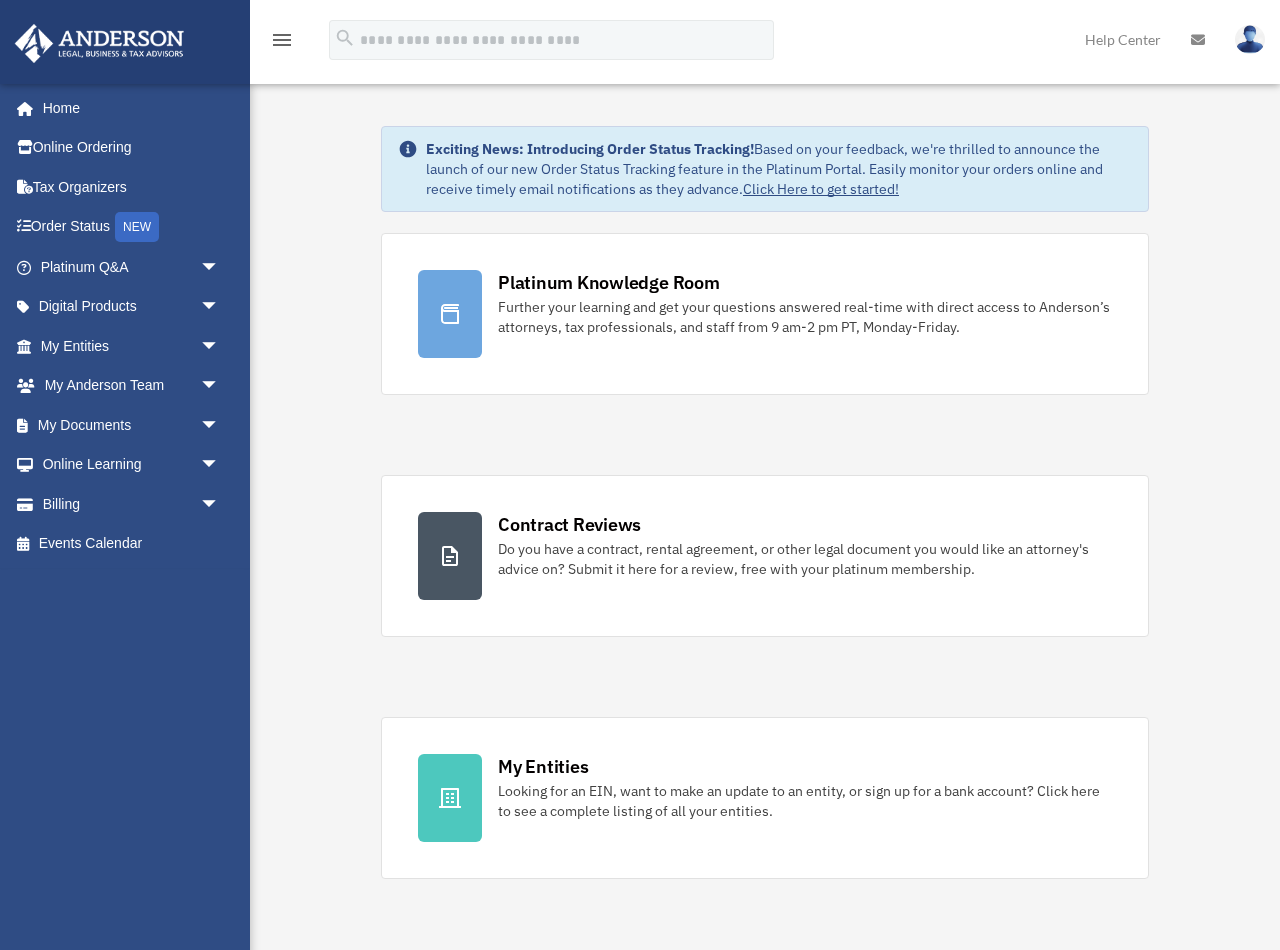 scroll, scrollTop: 0, scrollLeft: 0, axis: both 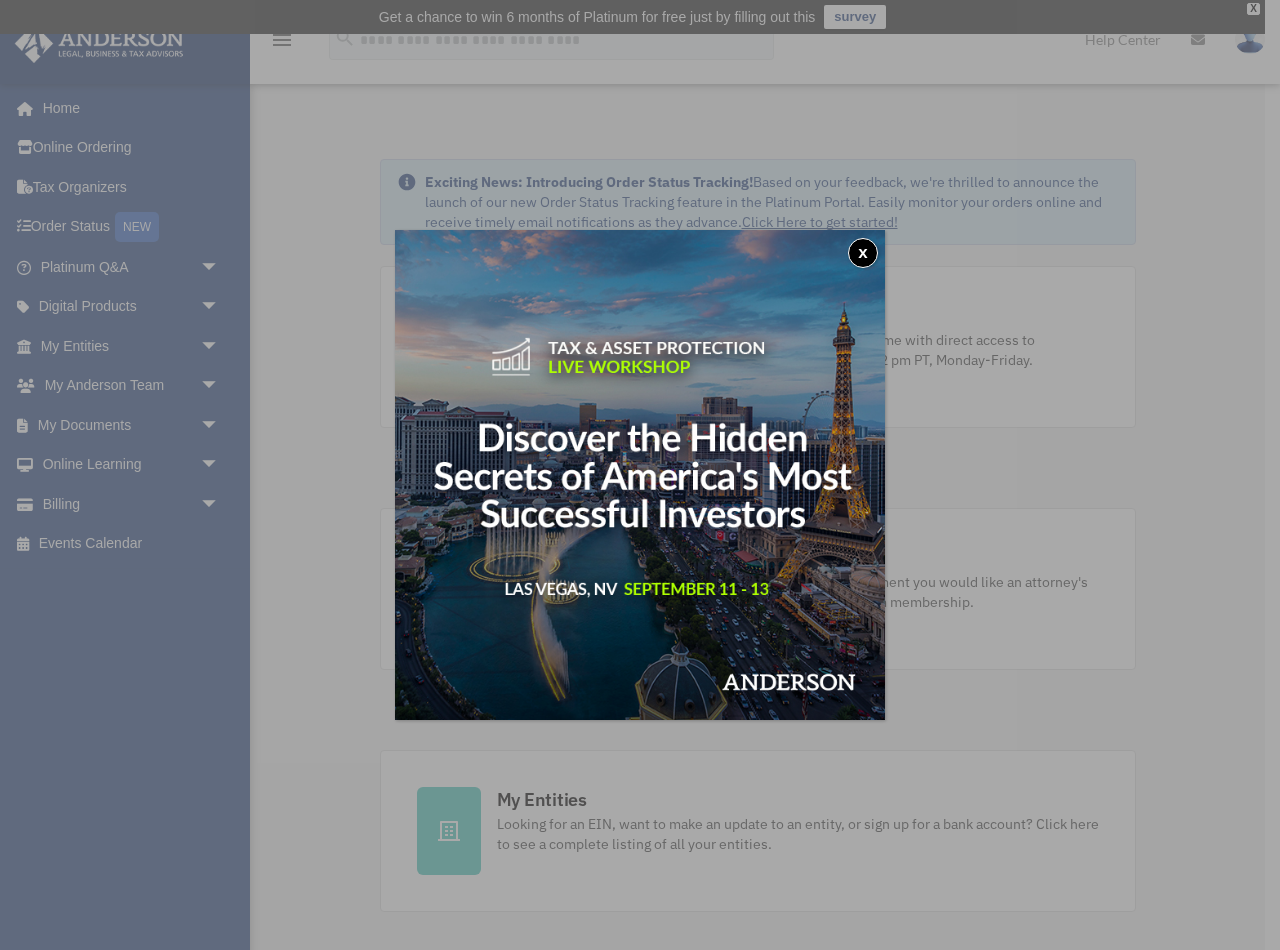 click on "x" at bounding box center (863, 253) 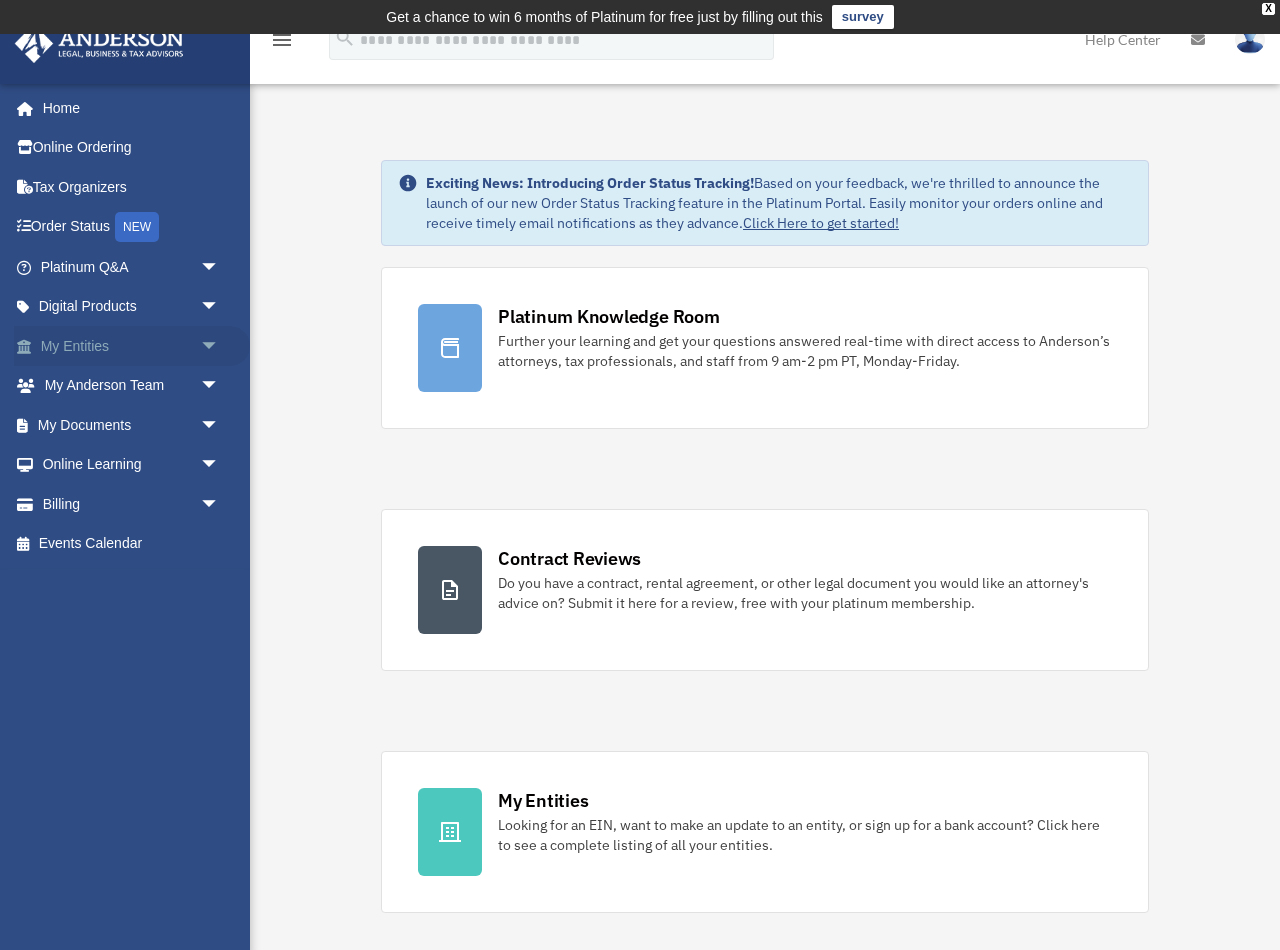 click on "arrow_drop_down" at bounding box center (220, 346) 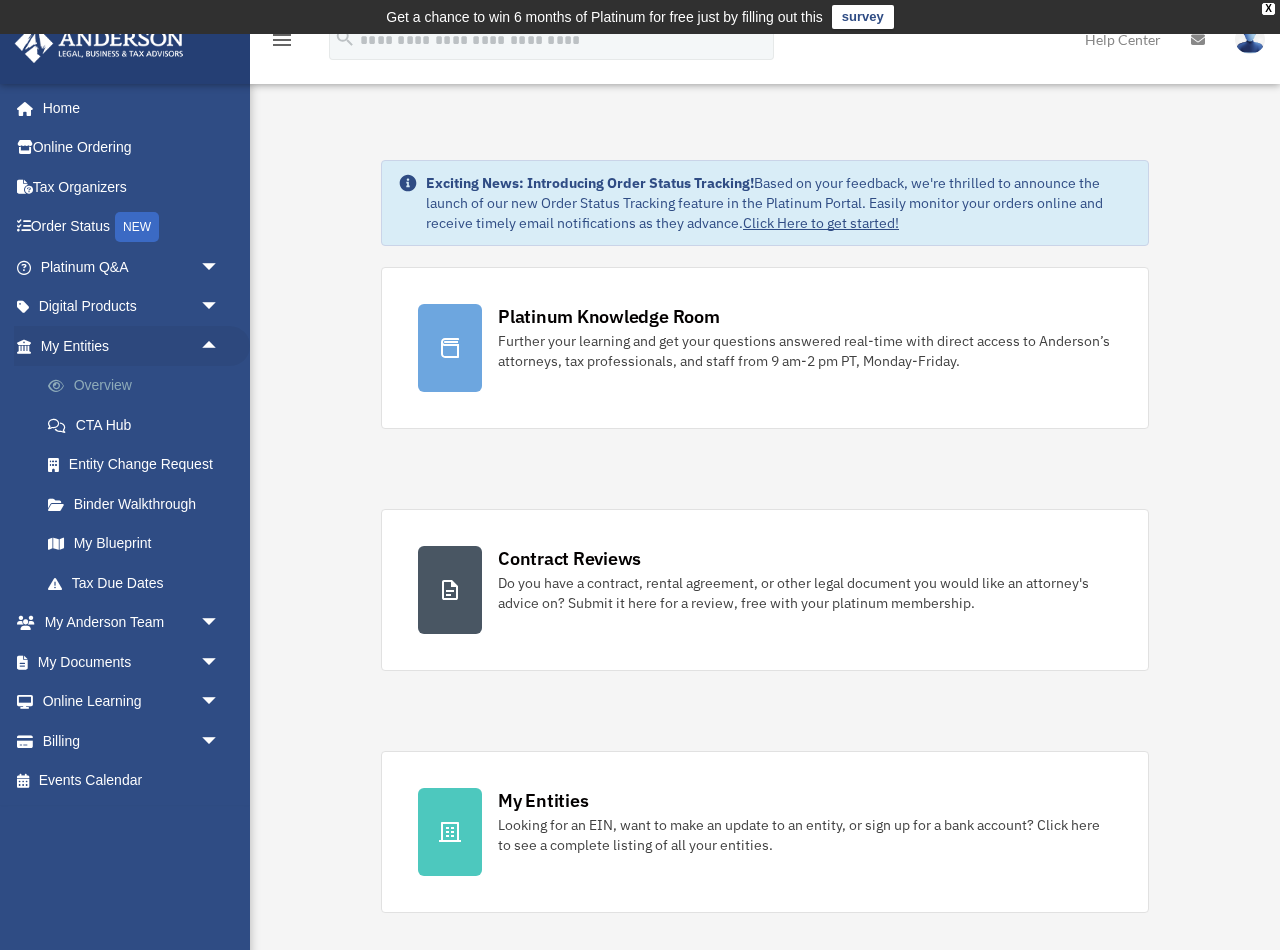 click on "Overview" at bounding box center (139, 386) 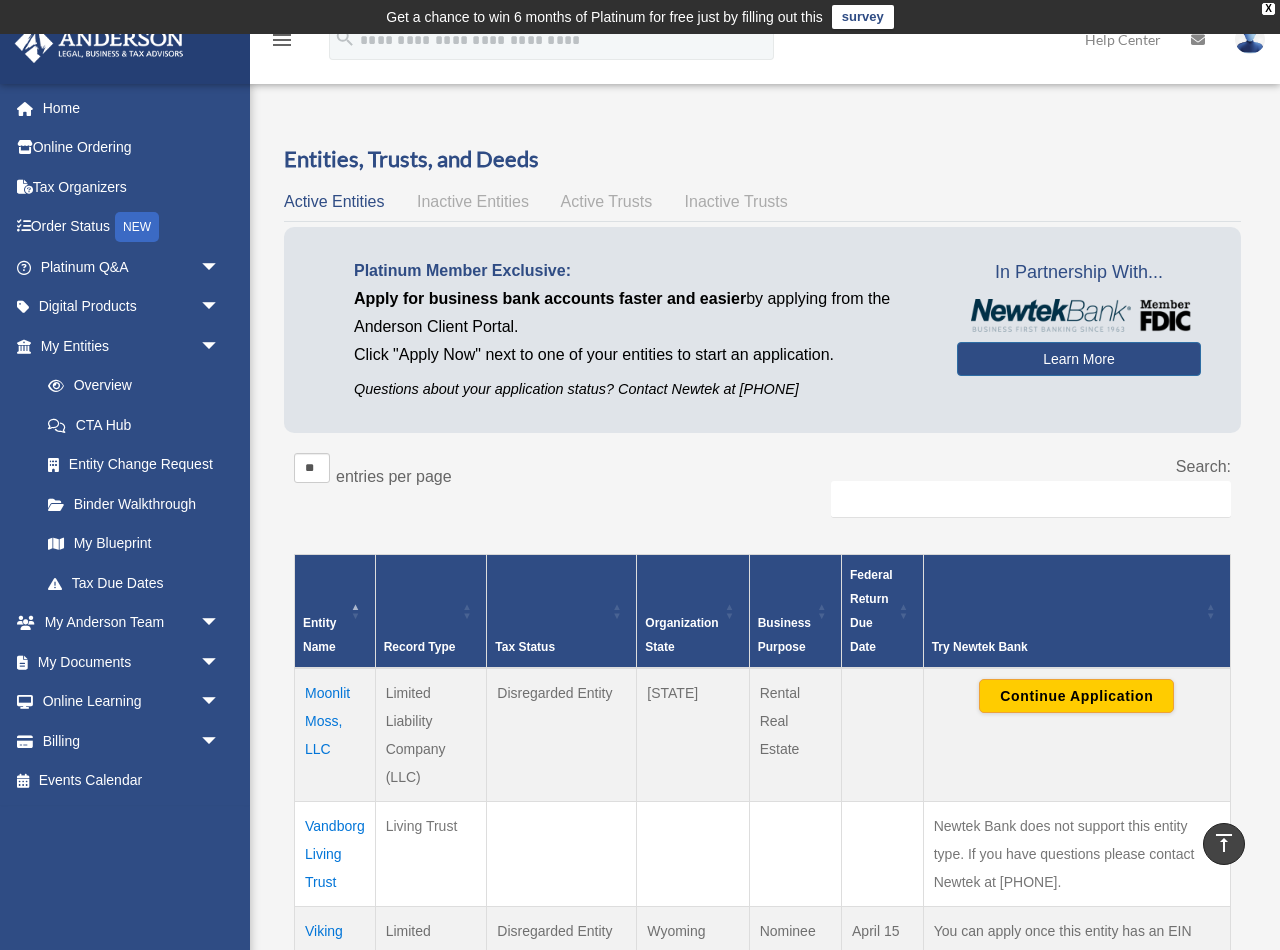 scroll, scrollTop: 0, scrollLeft: 0, axis: both 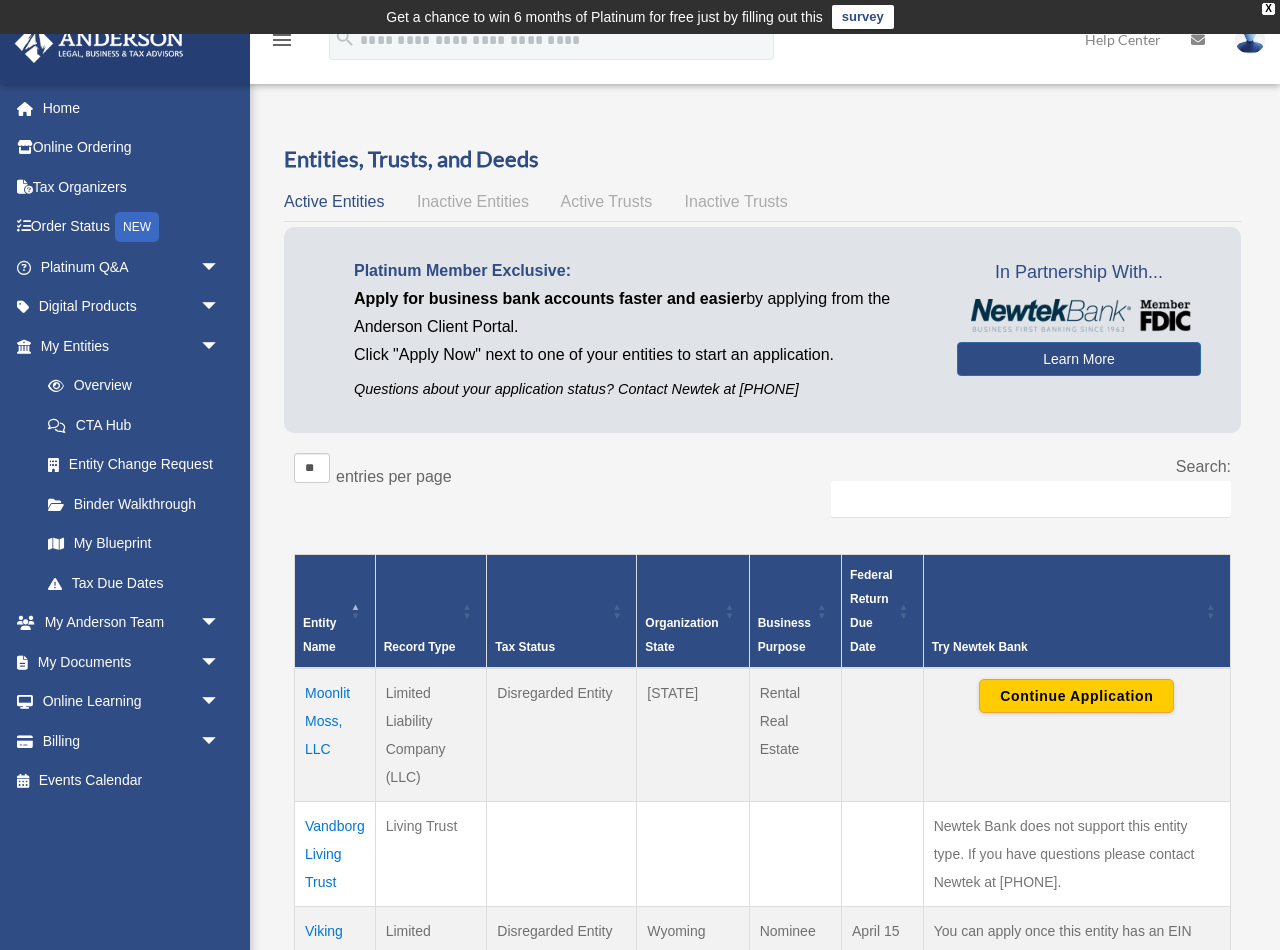 click on "Inactive Entities" at bounding box center [473, 201] 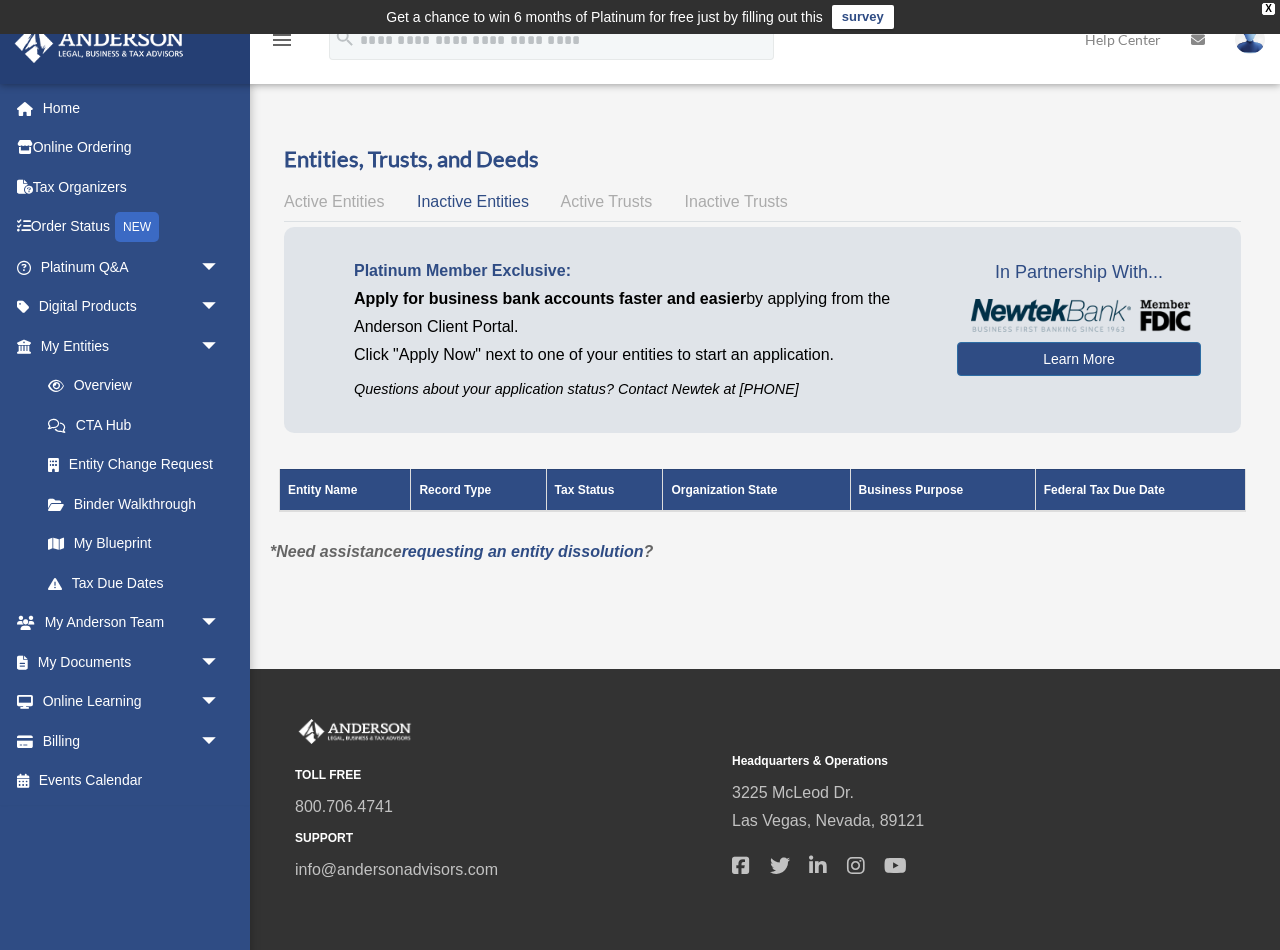 click on "Active Trusts" at bounding box center [607, 201] 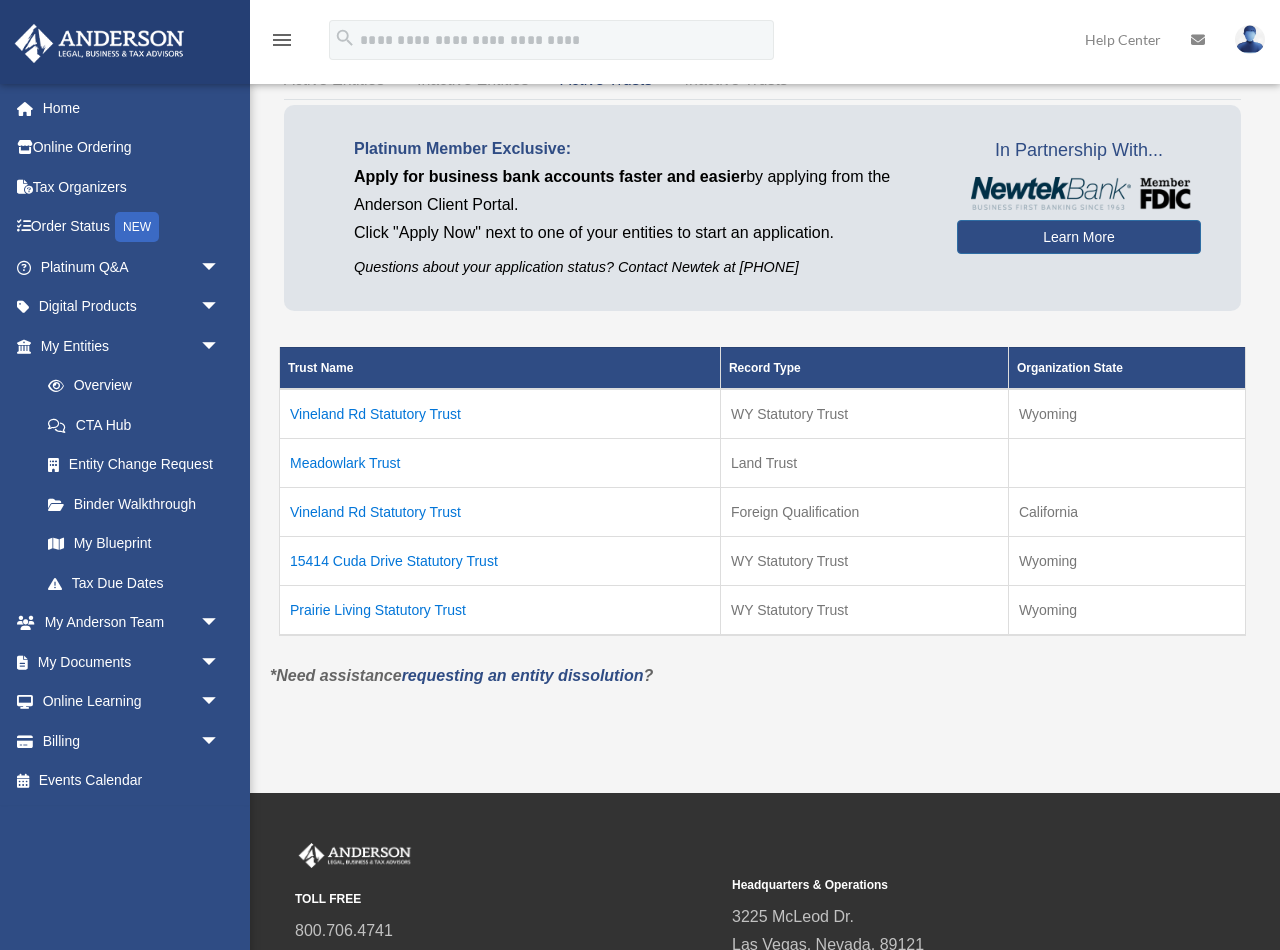 scroll, scrollTop: 139, scrollLeft: 0, axis: vertical 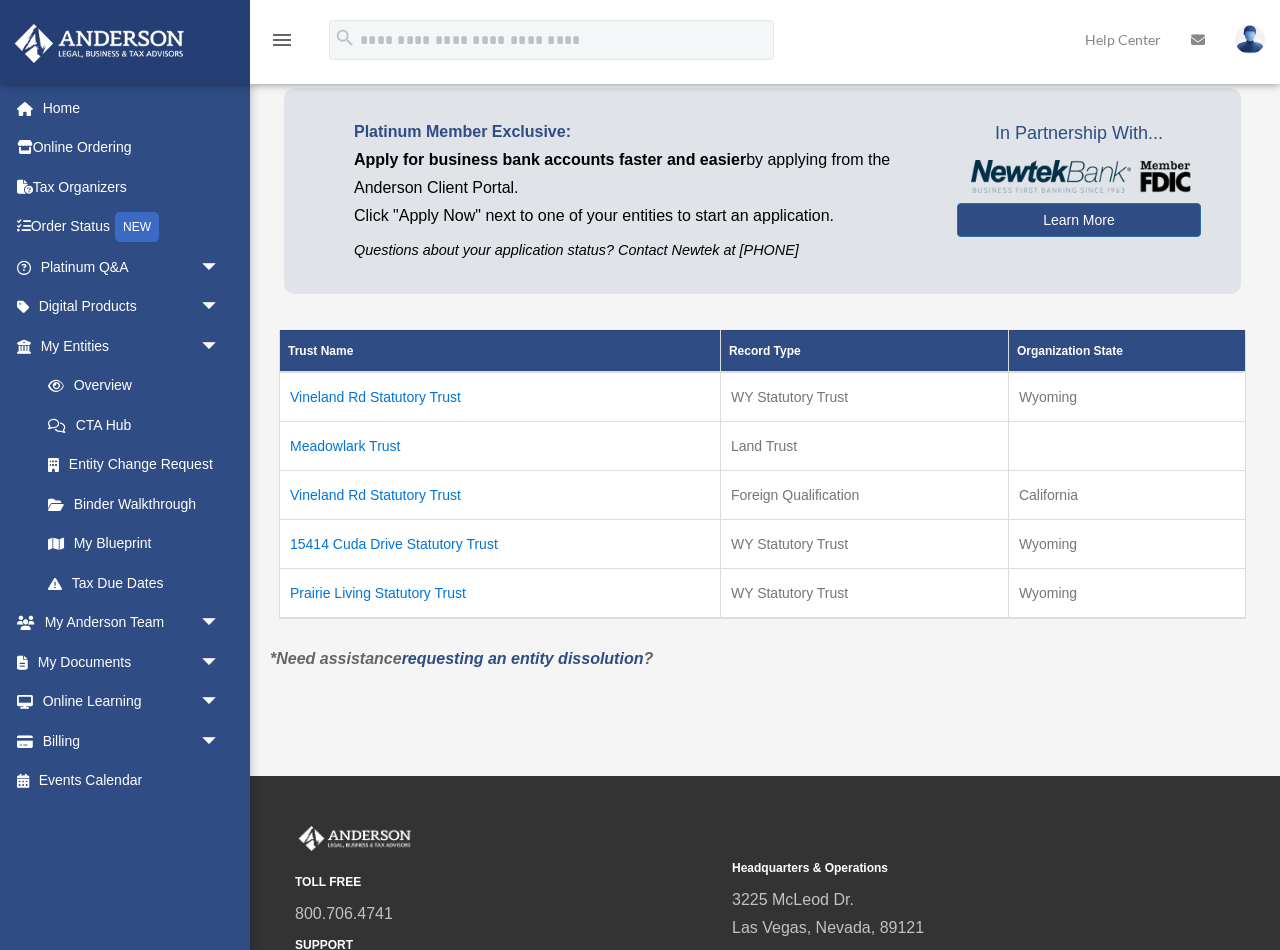 click on "Vineland Rd Statutory Trust" at bounding box center [500, 494] 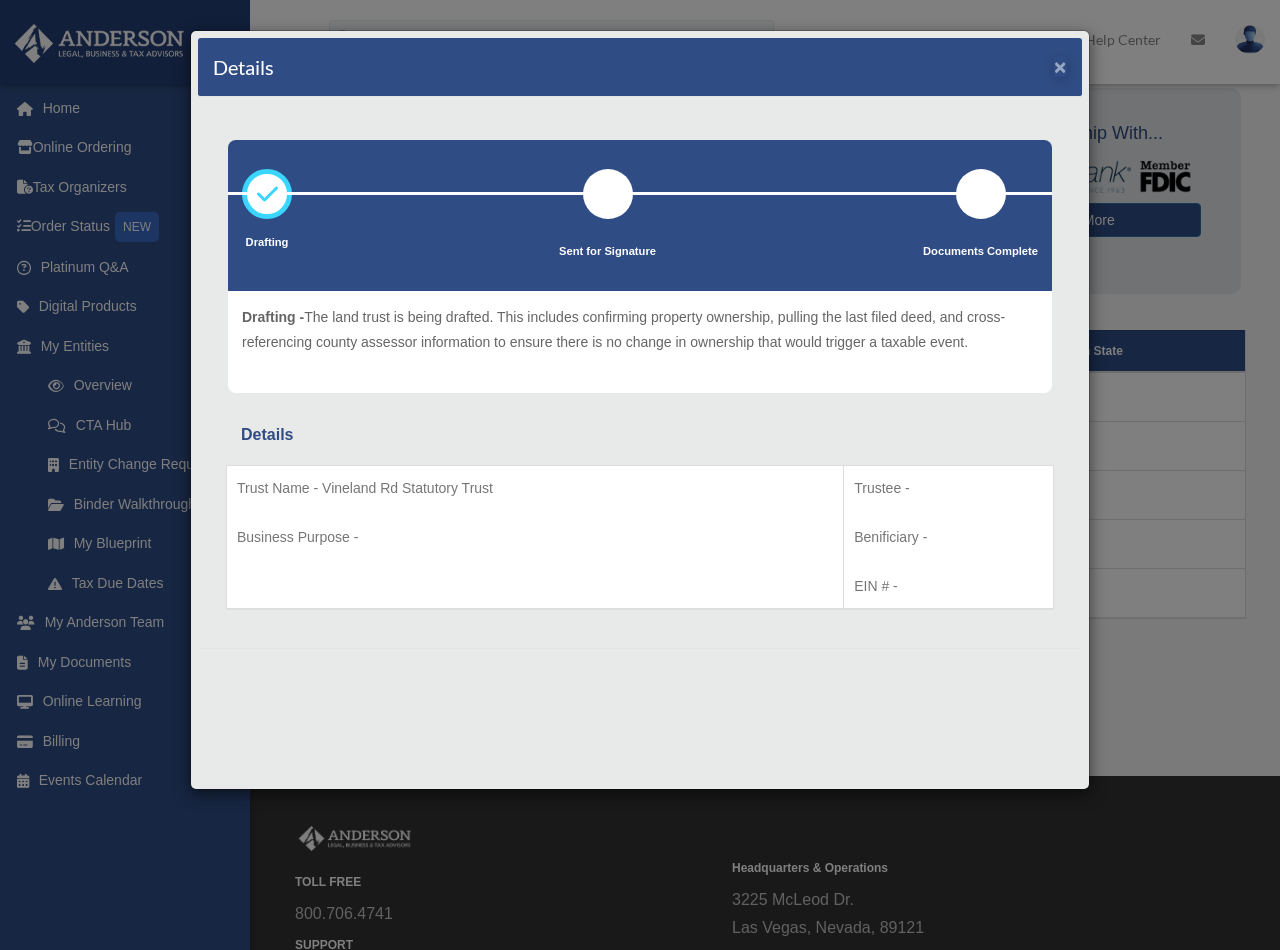 click on "×" at bounding box center (1060, 66) 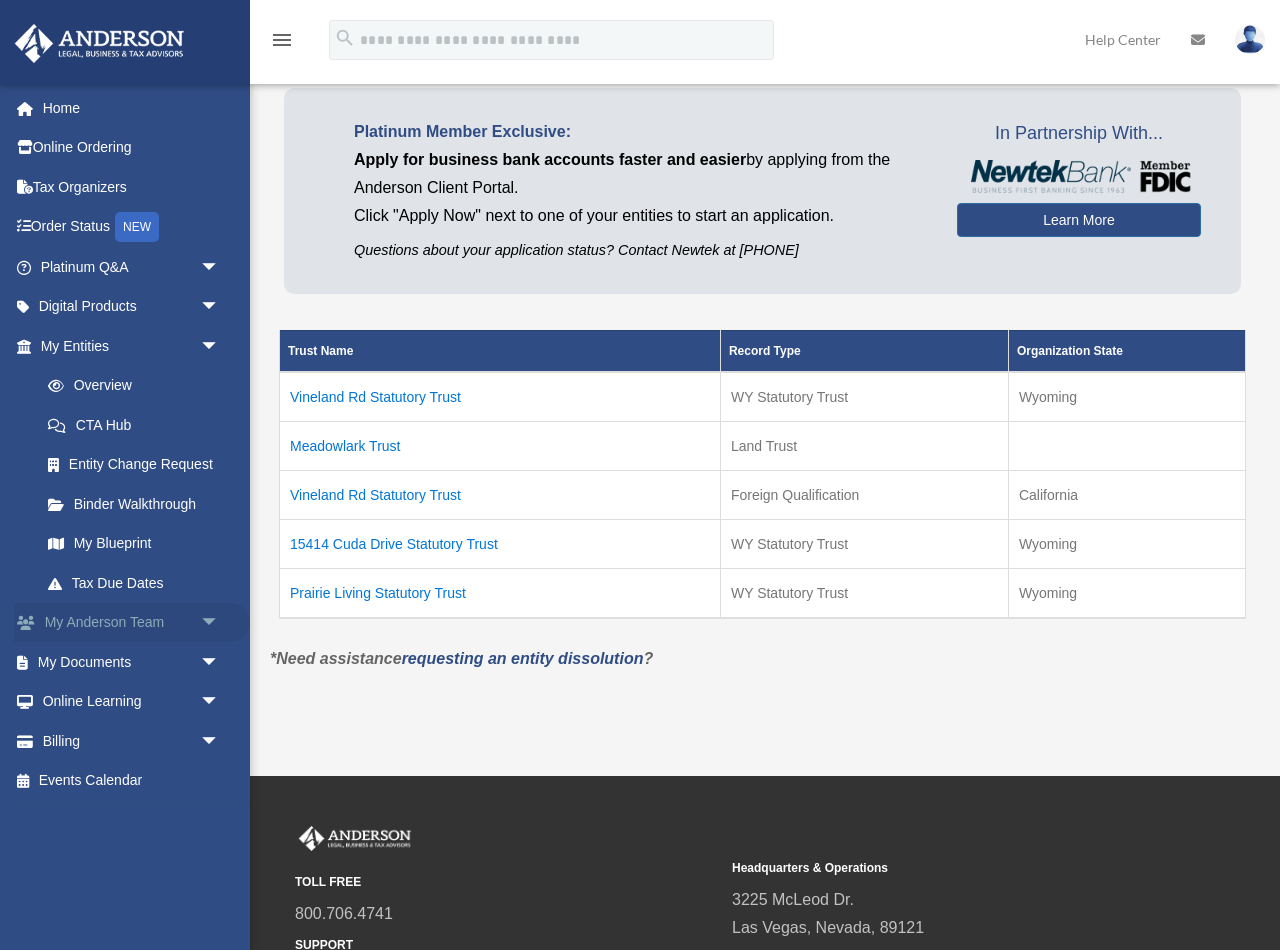 click on "My Anderson Team arrow_drop_down" at bounding box center [132, 623] 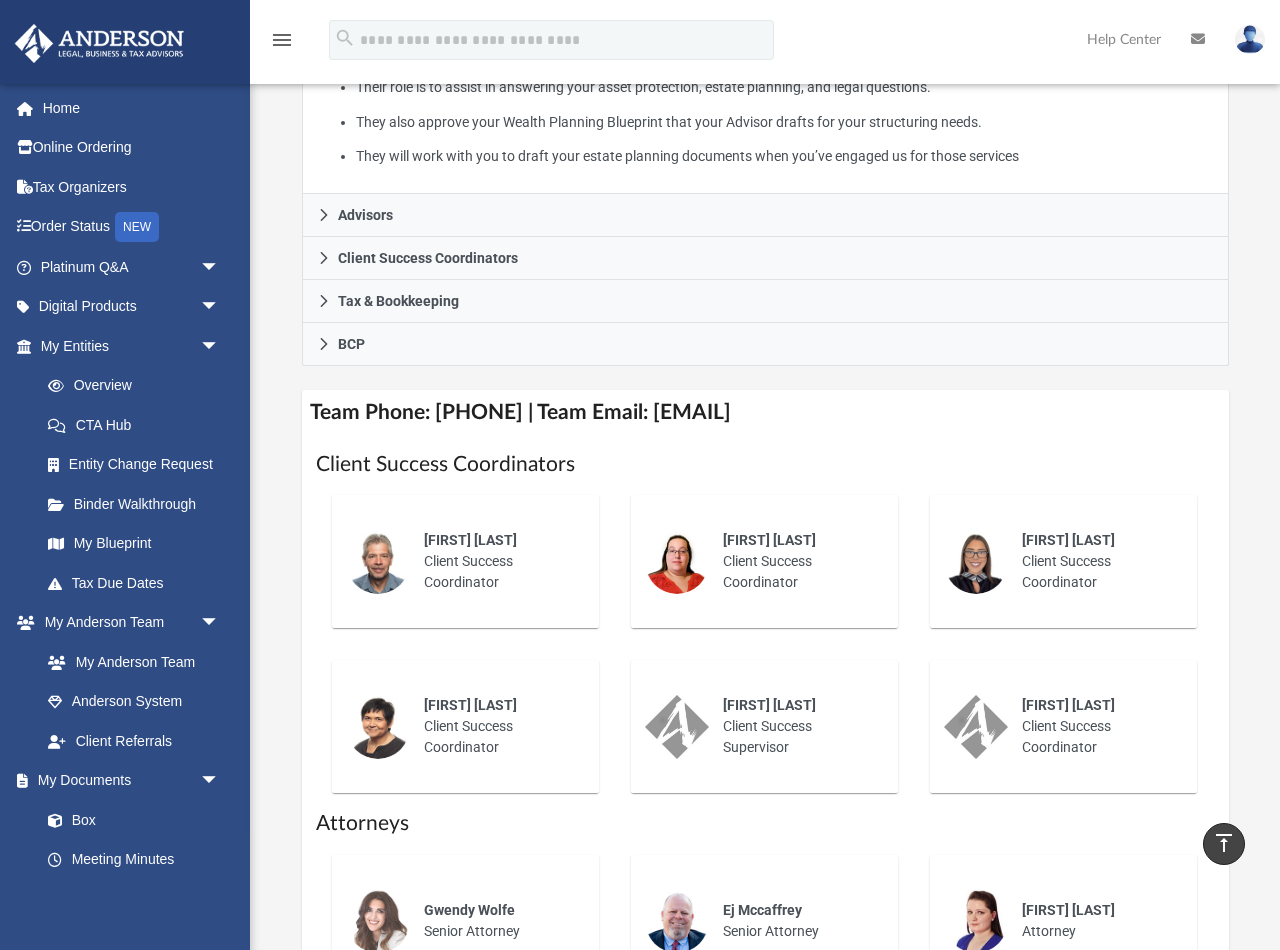 scroll, scrollTop: 558, scrollLeft: 0, axis: vertical 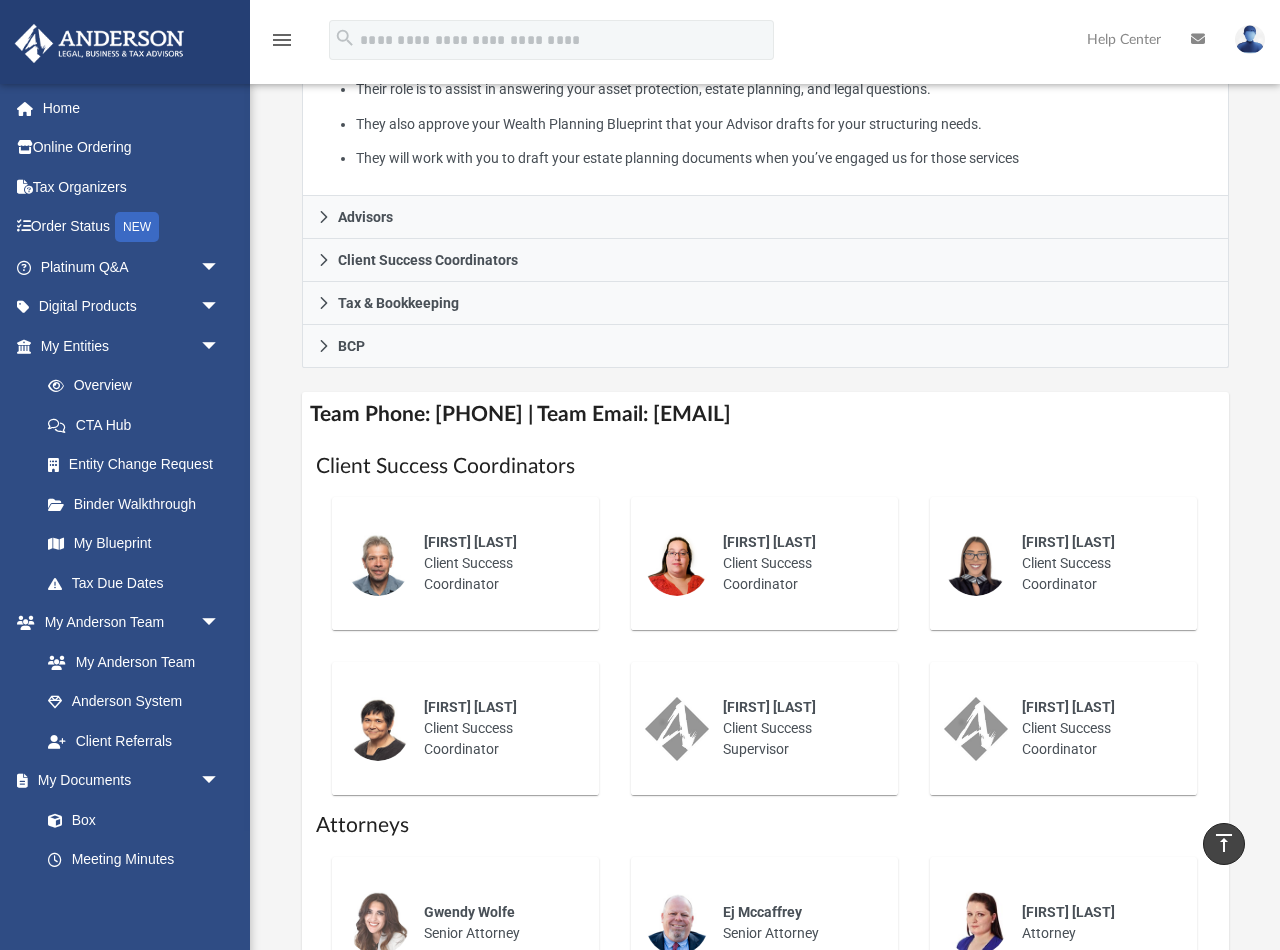 click on "Team Phone: (725) 208-3133 | Team Email: myteam@andersonadvisors.com" 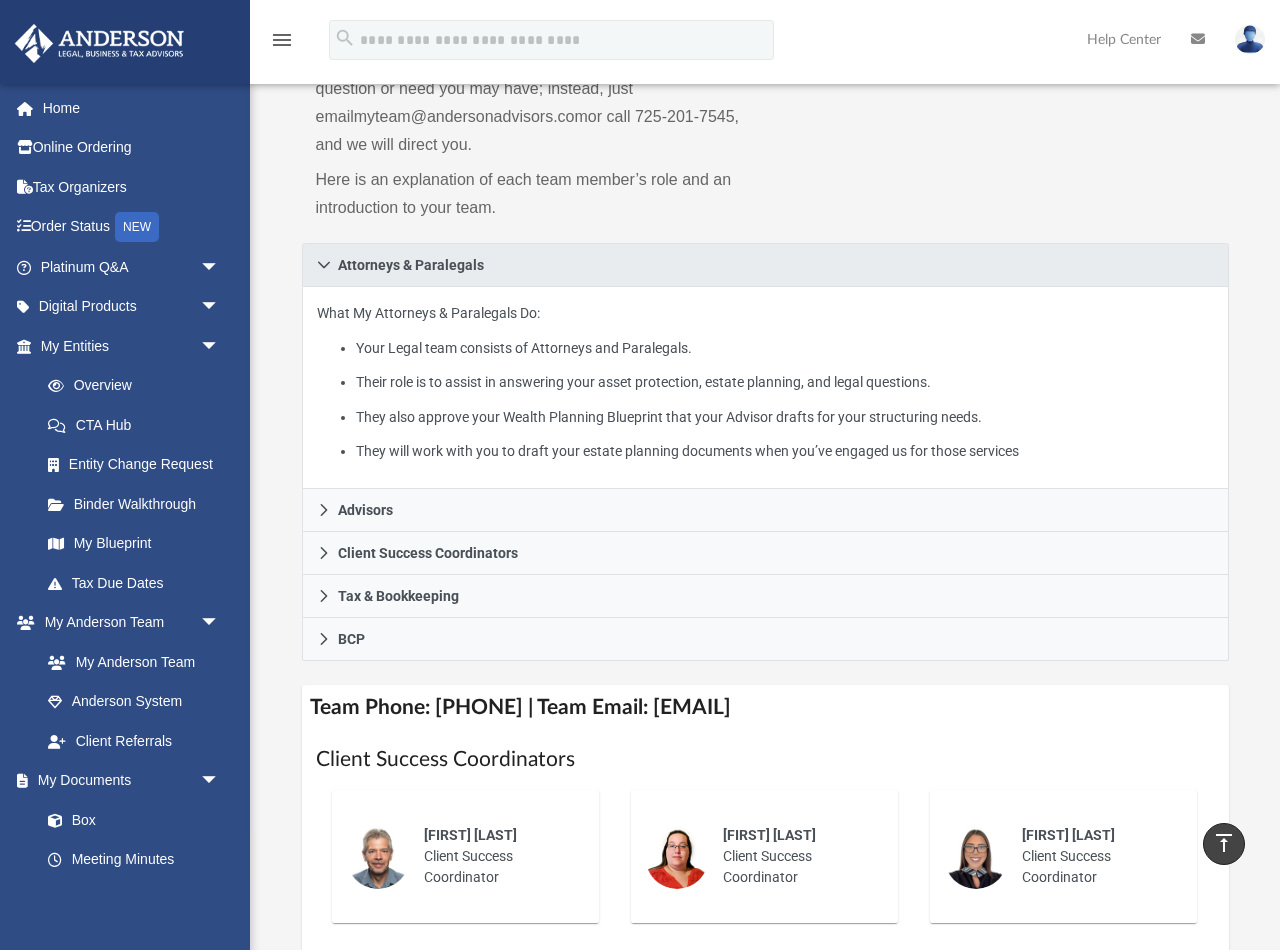 scroll, scrollTop: 269, scrollLeft: 0, axis: vertical 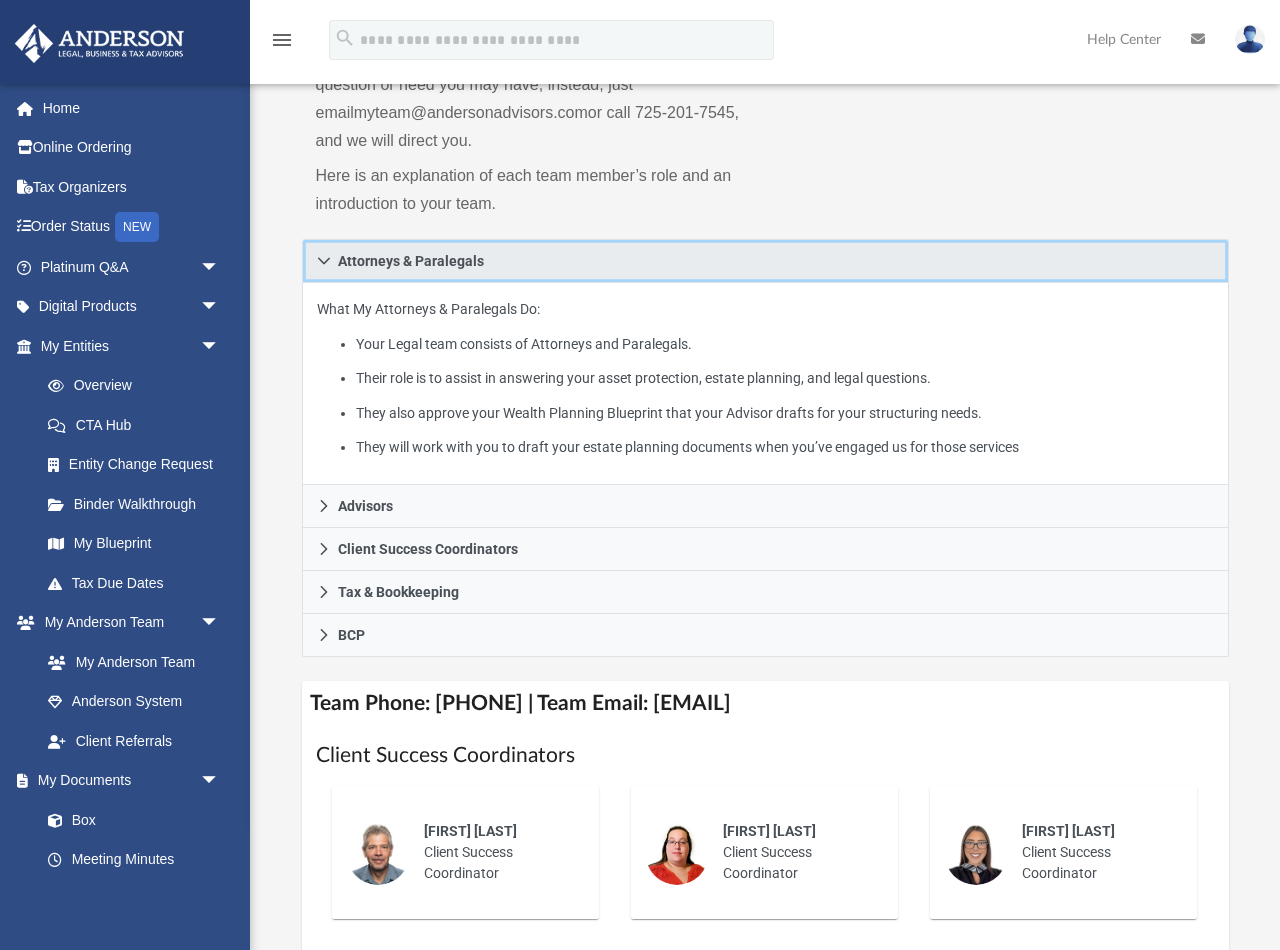 click 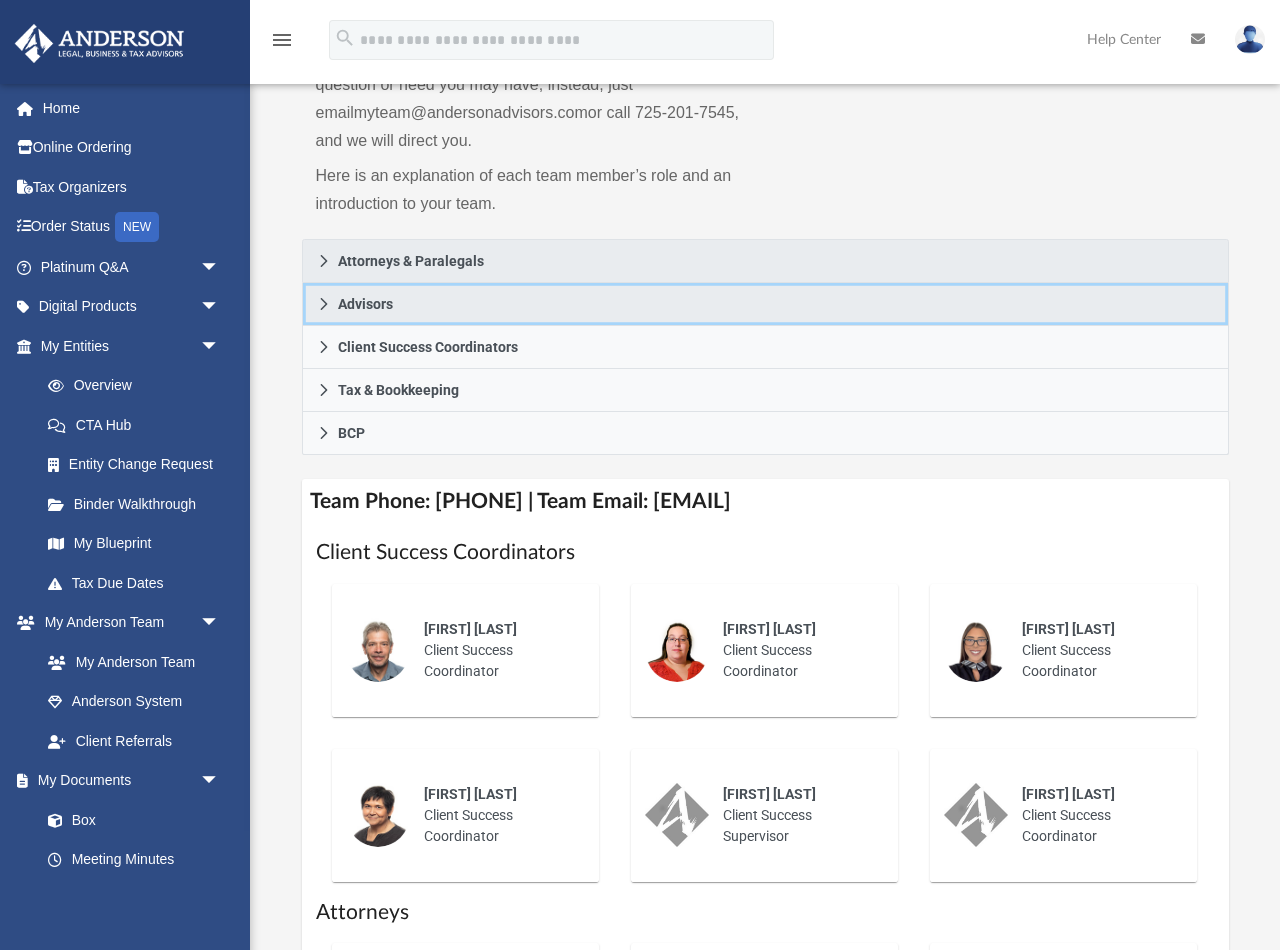 click 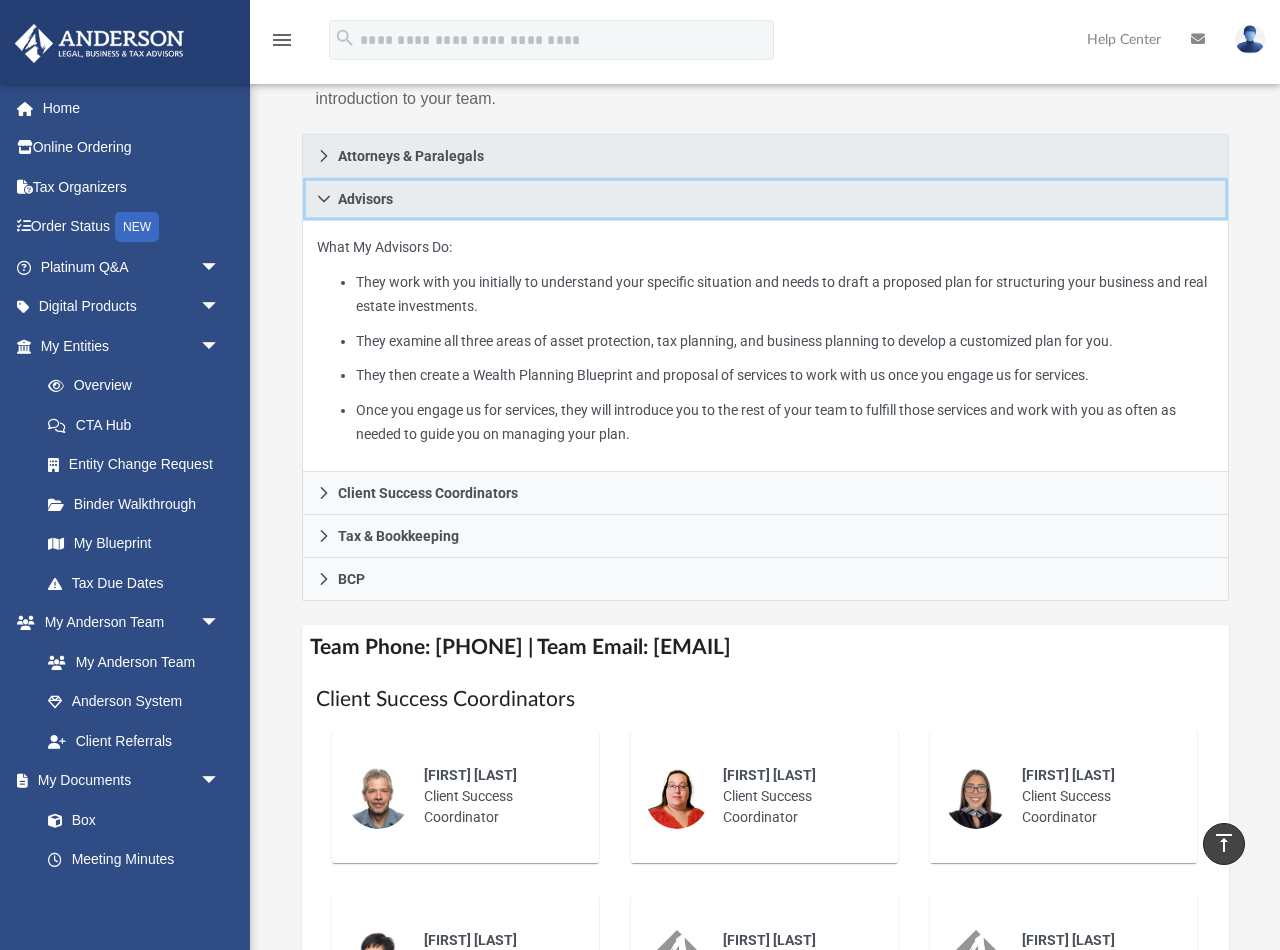 scroll, scrollTop: 380, scrollLeft: 0, axis: vertical 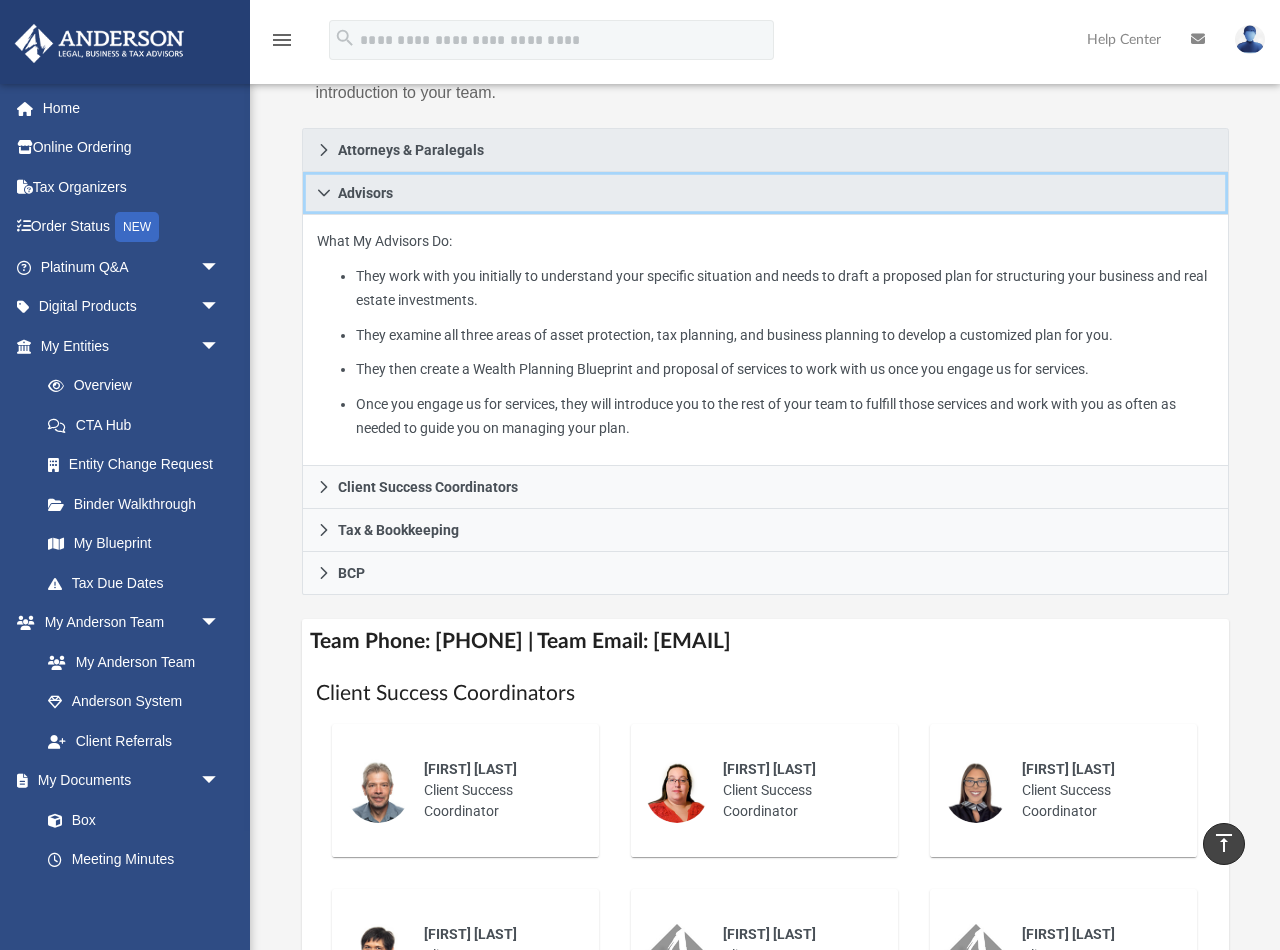 click on "Advisors" at bounding box center (765, 193) 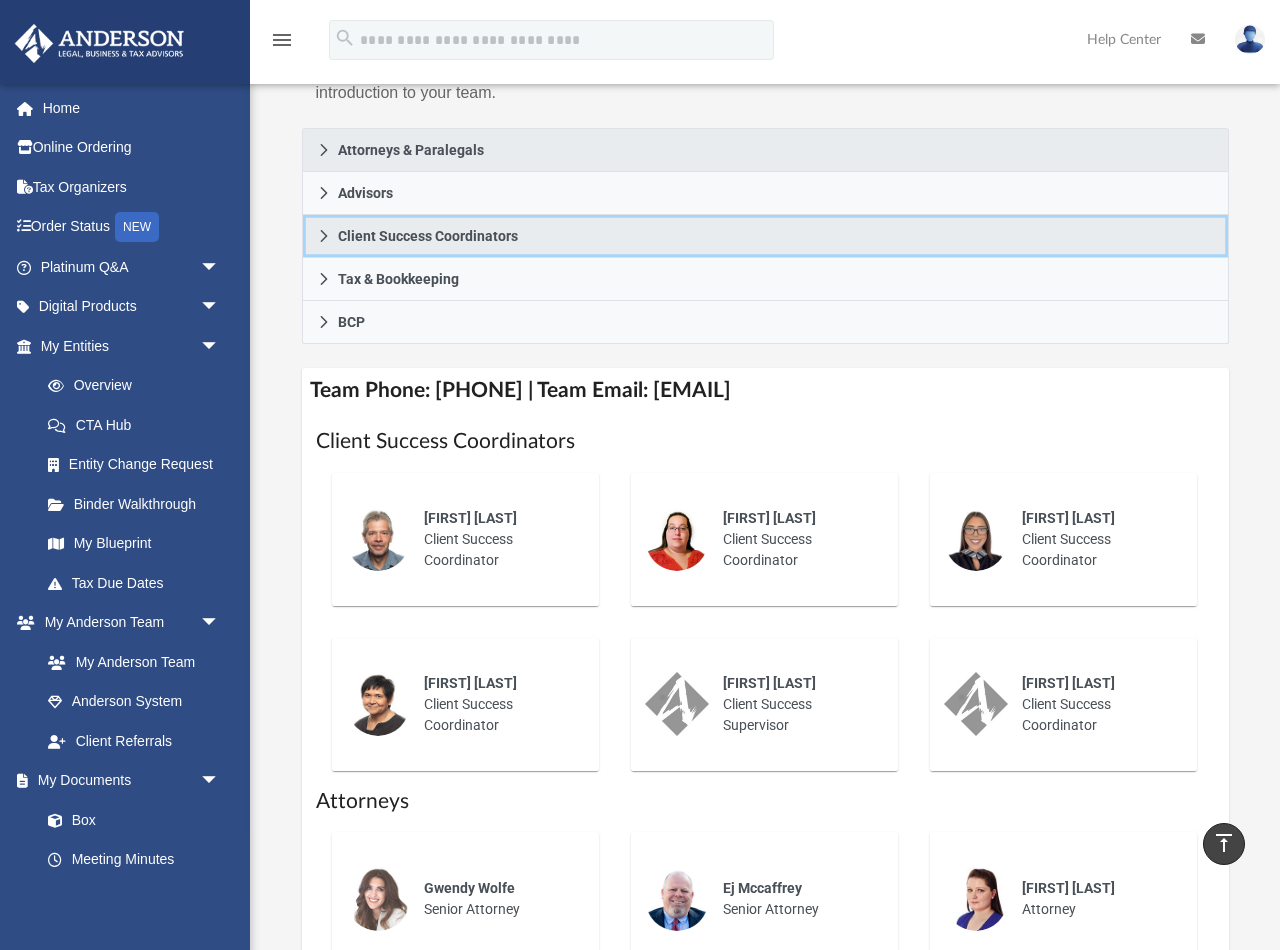 click 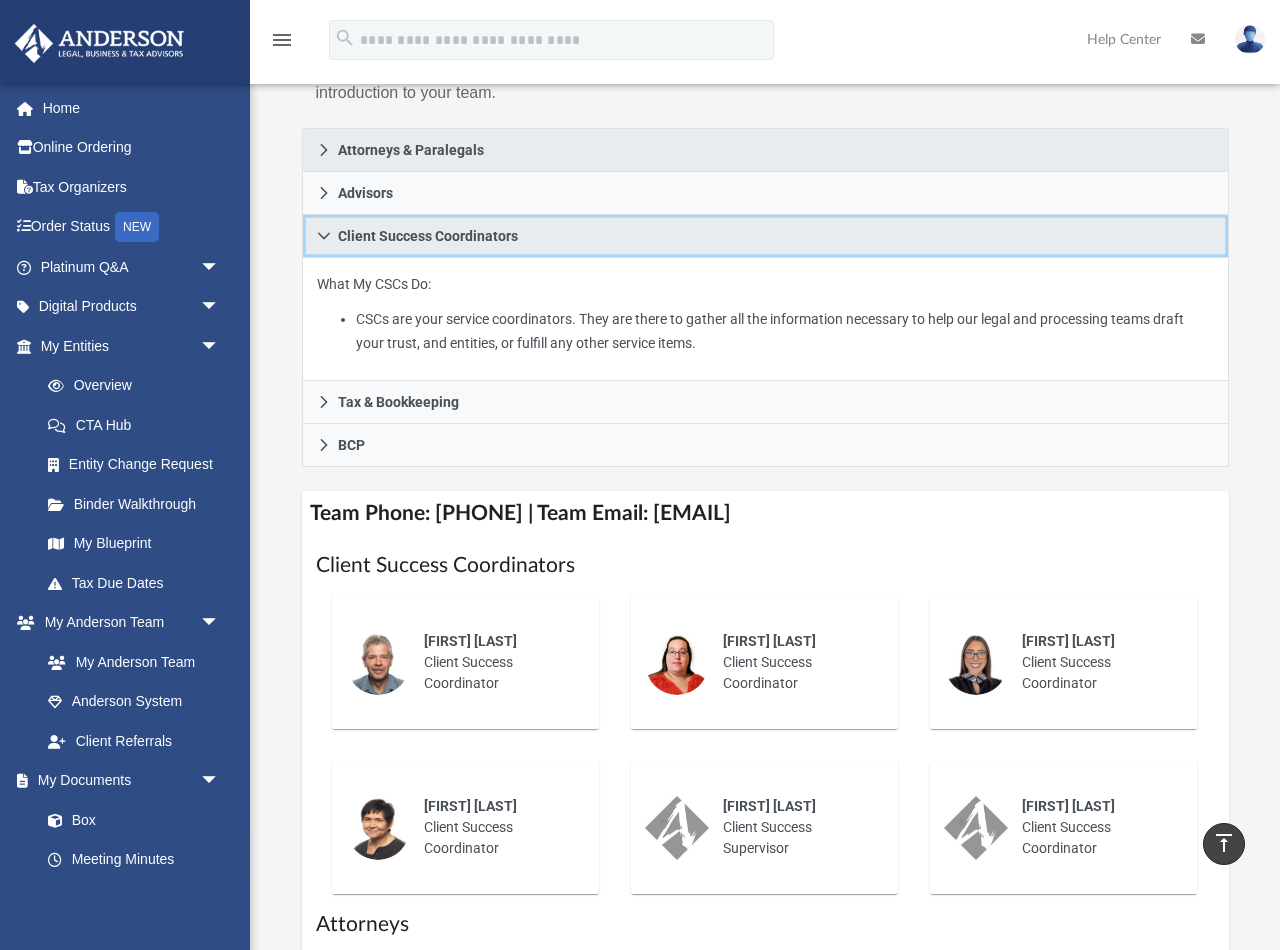 click 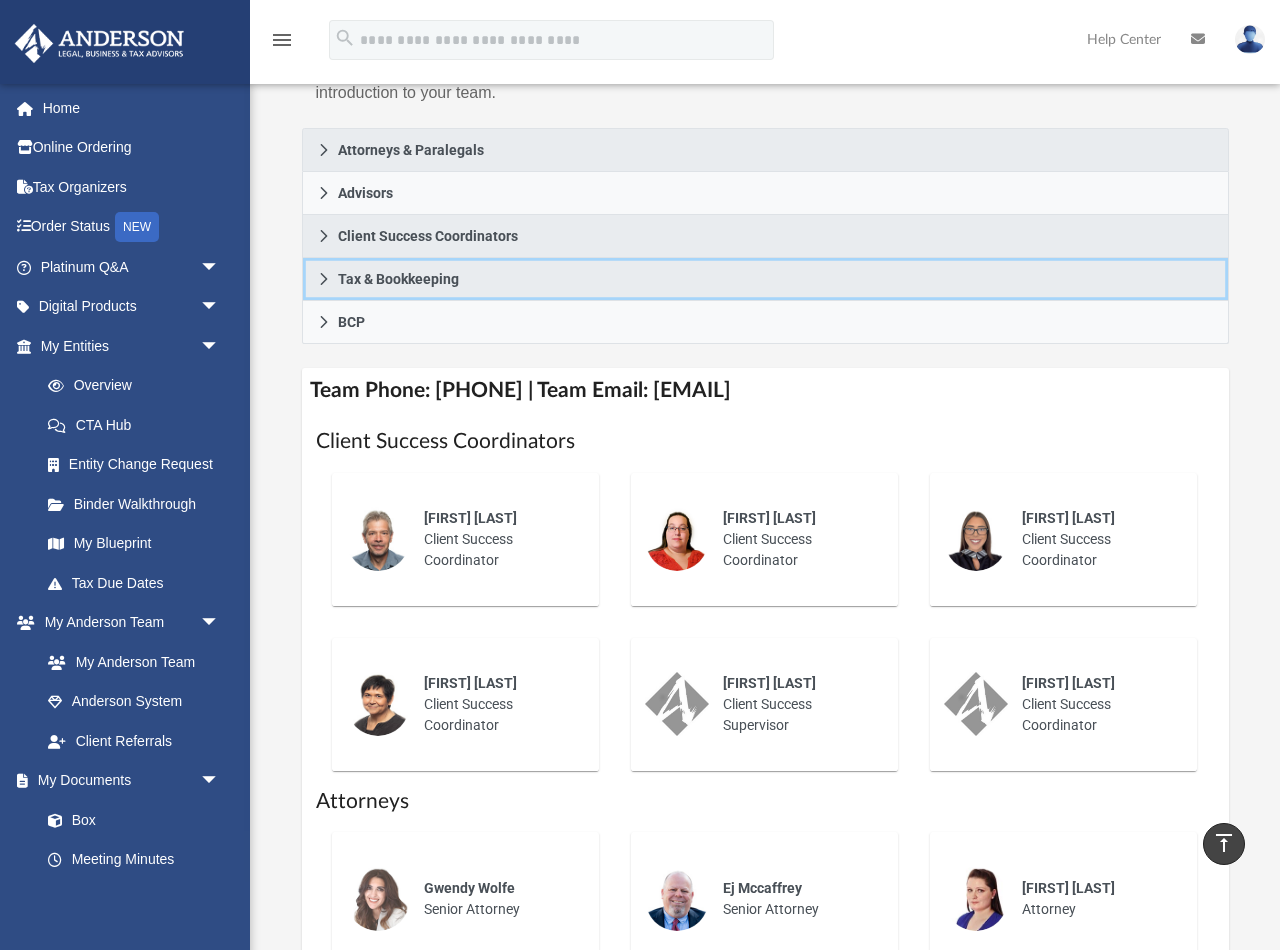 click 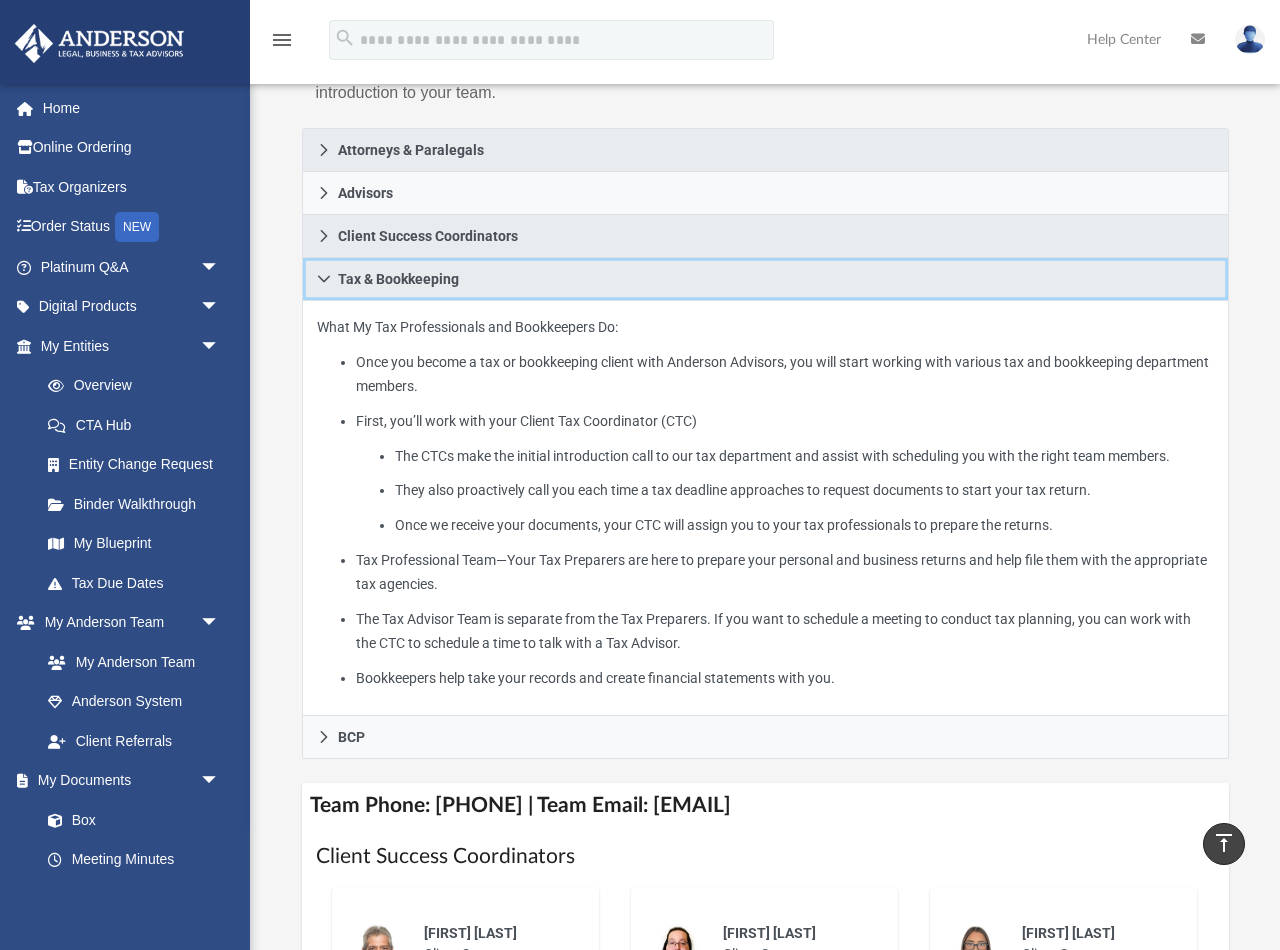click 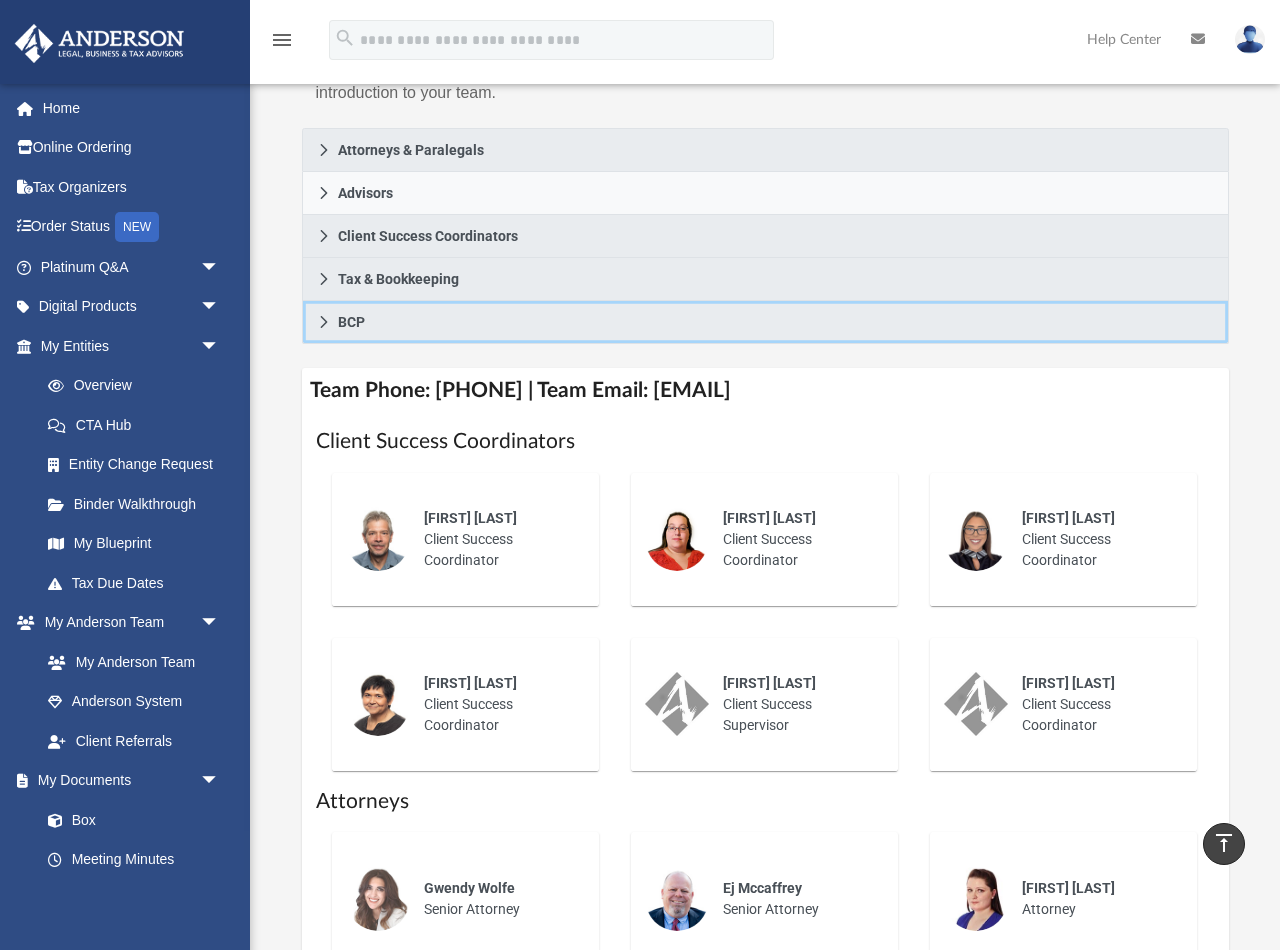 click 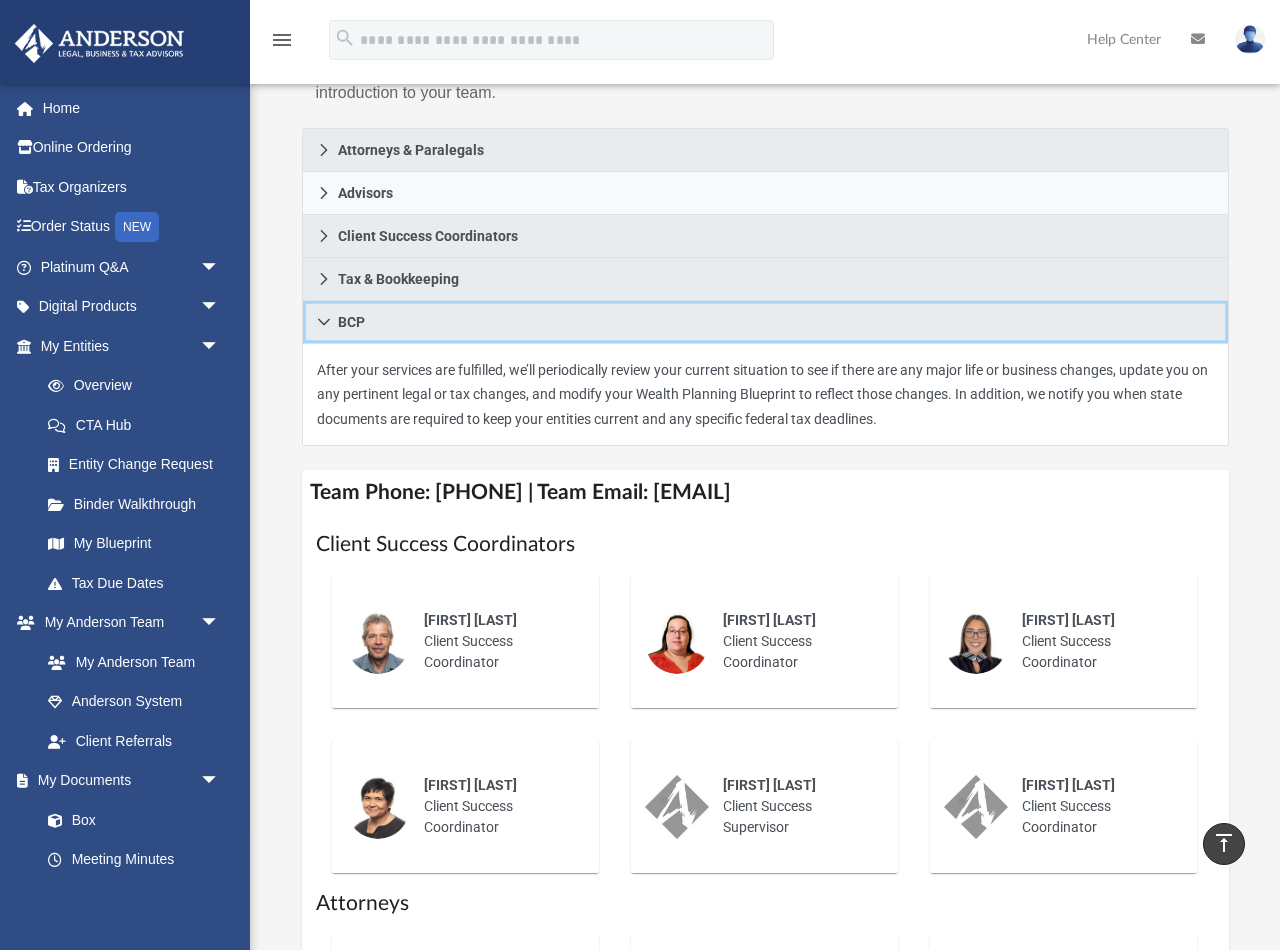 click 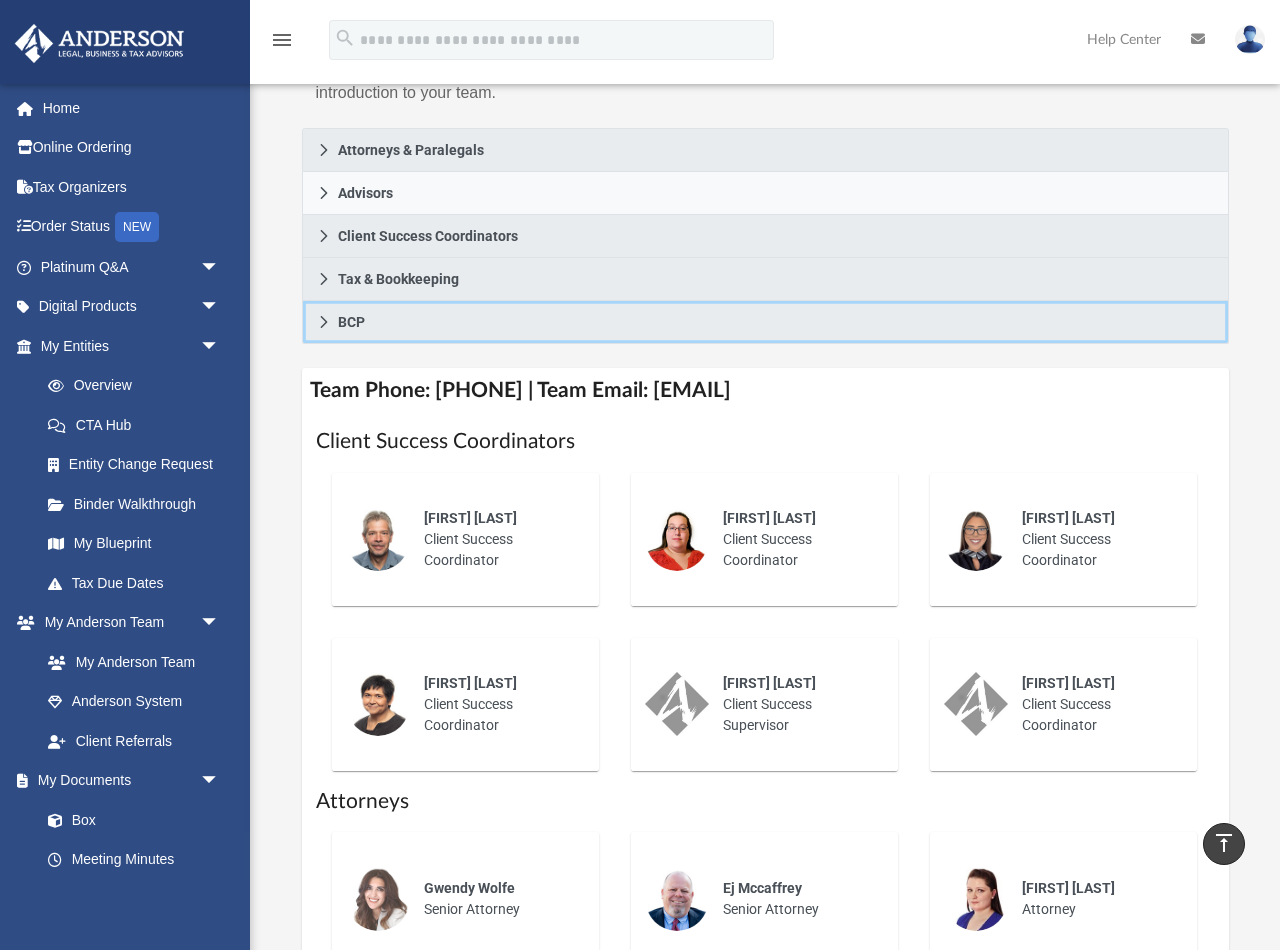 scroll, scrollTop: 379, scrollLeft: 0, axis: vertical 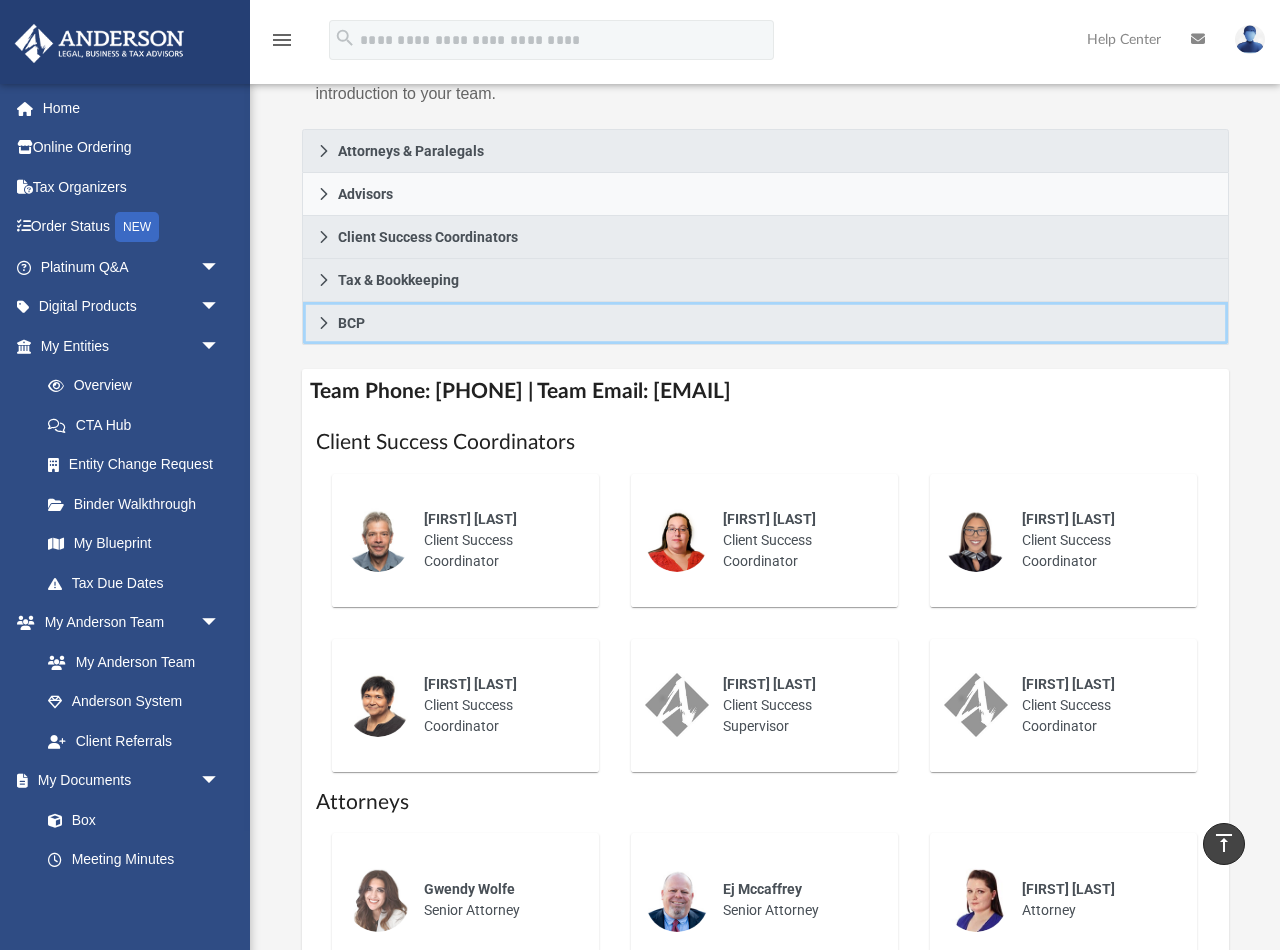 click 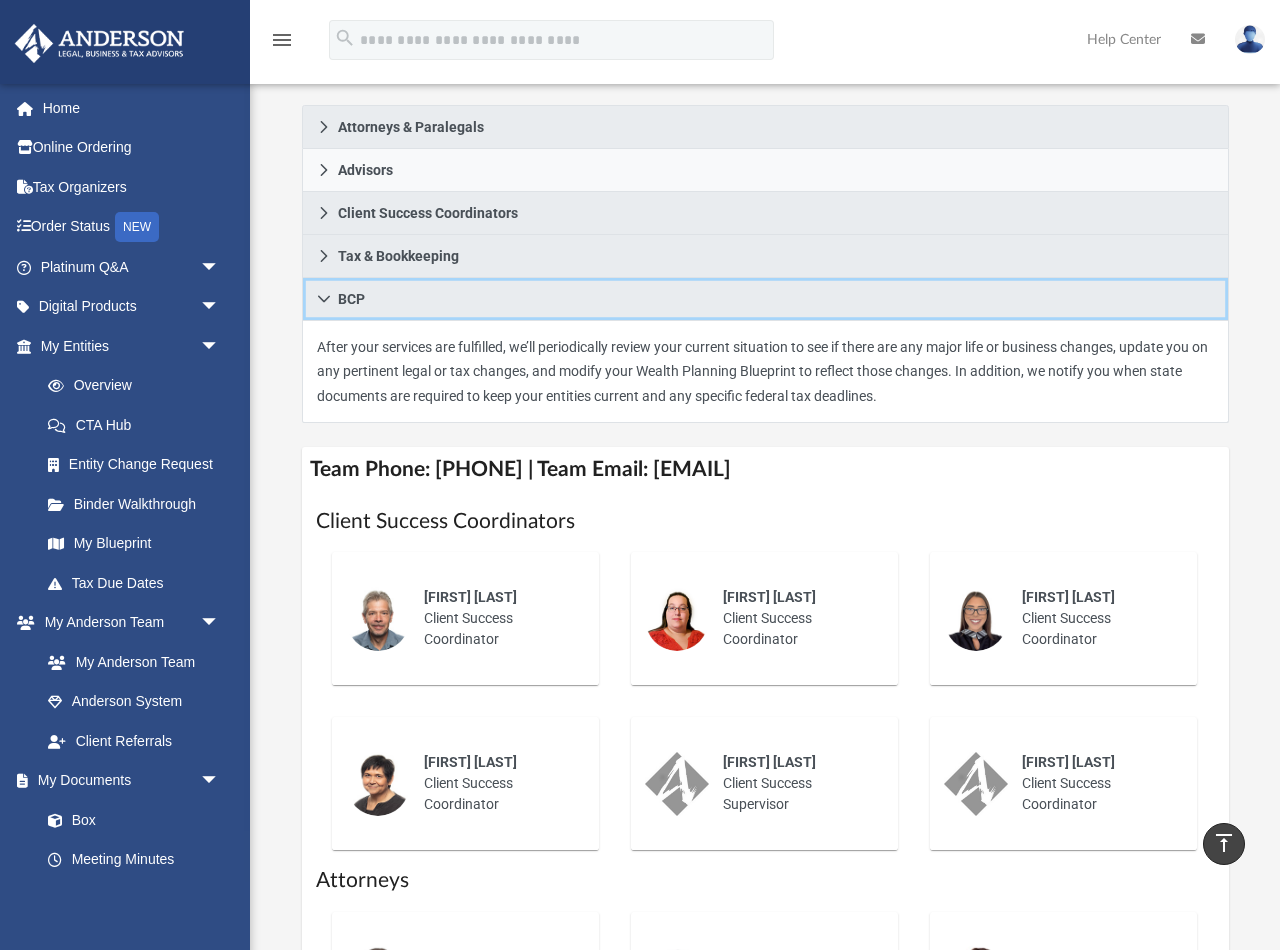 scroll, scrollTop: 406, scrollLeft: 0, axis: vertical 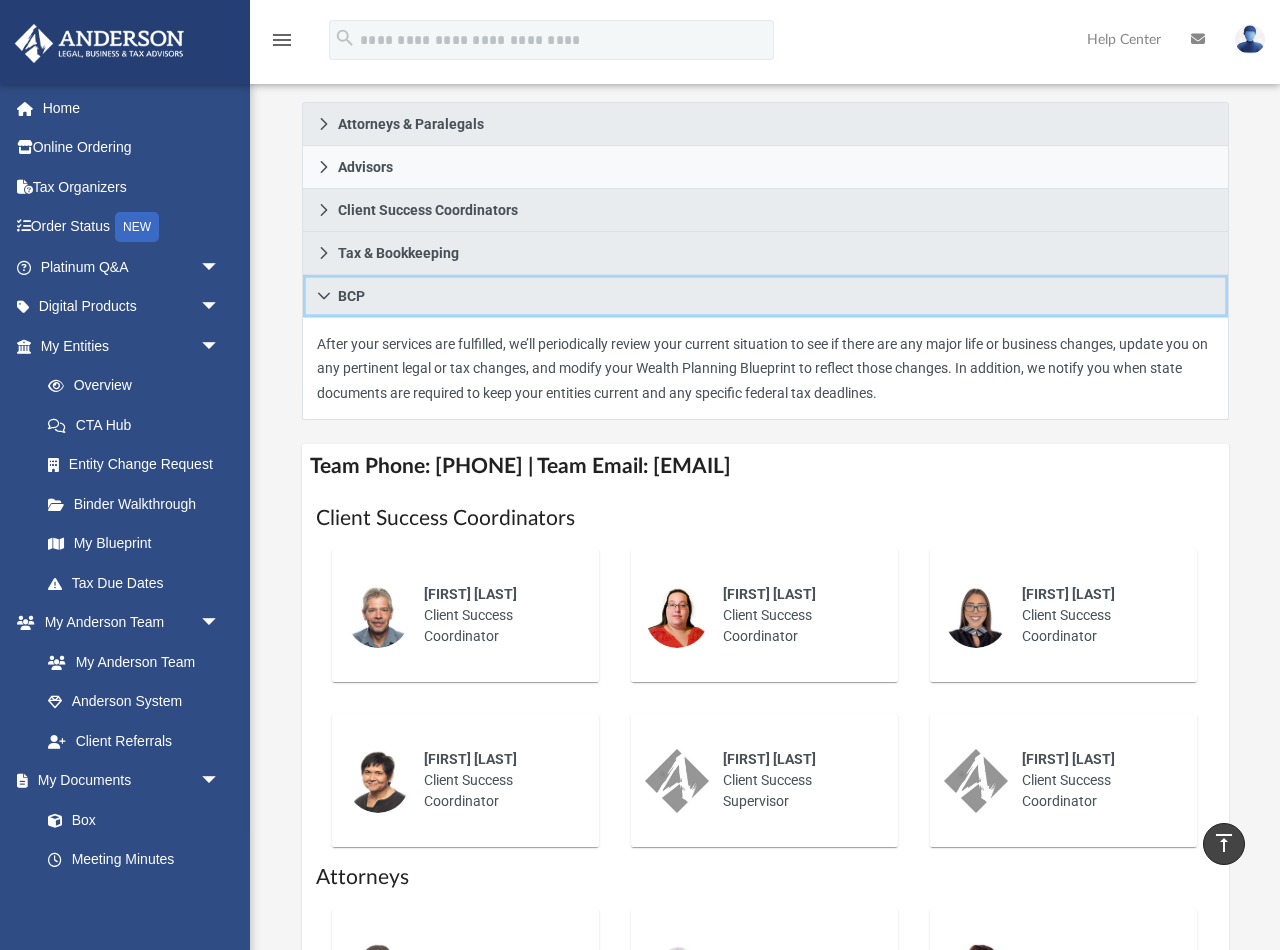 click 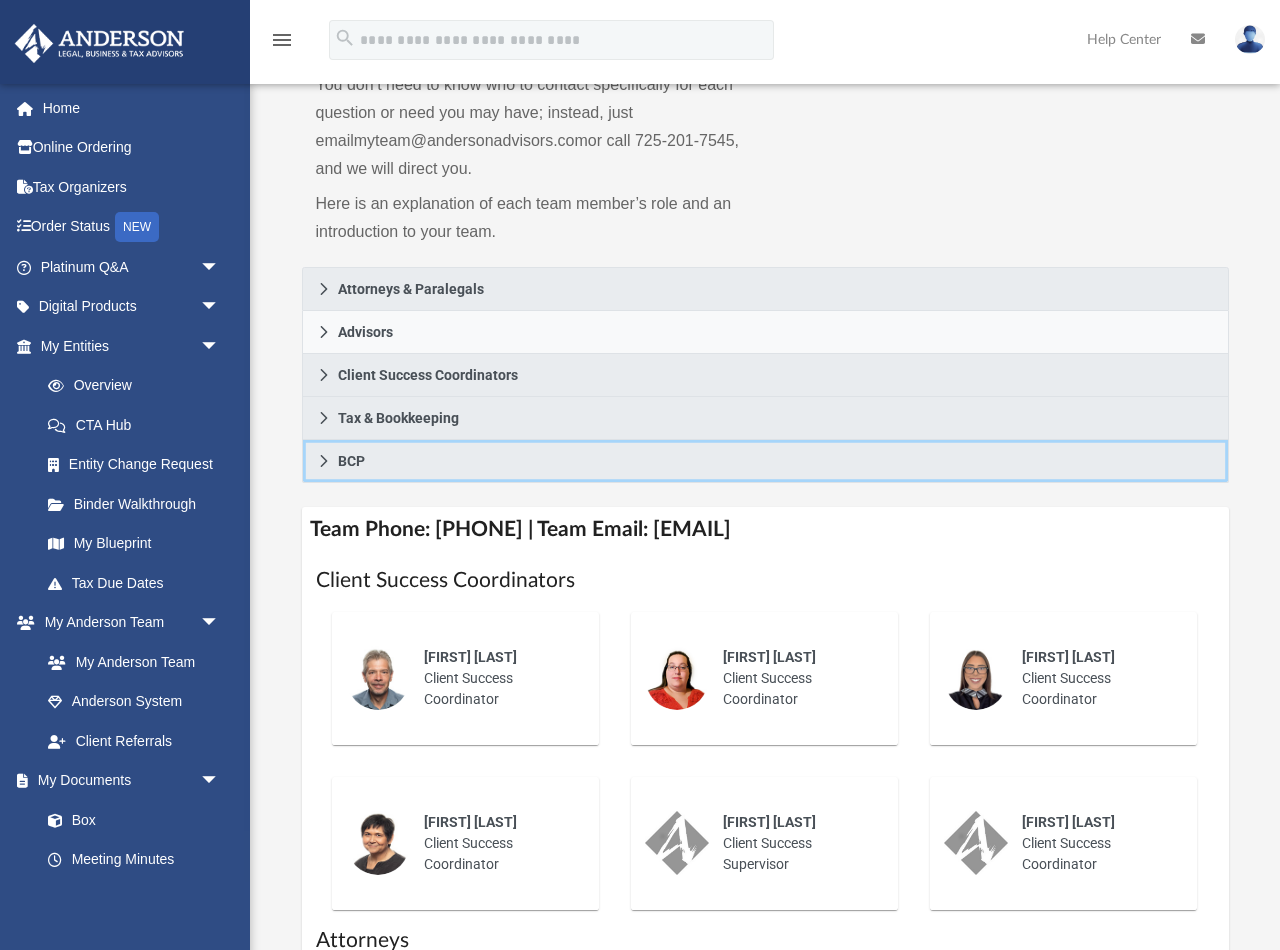 scroll, scrollTop: 248, scrollLeft: 0, axis: vertical 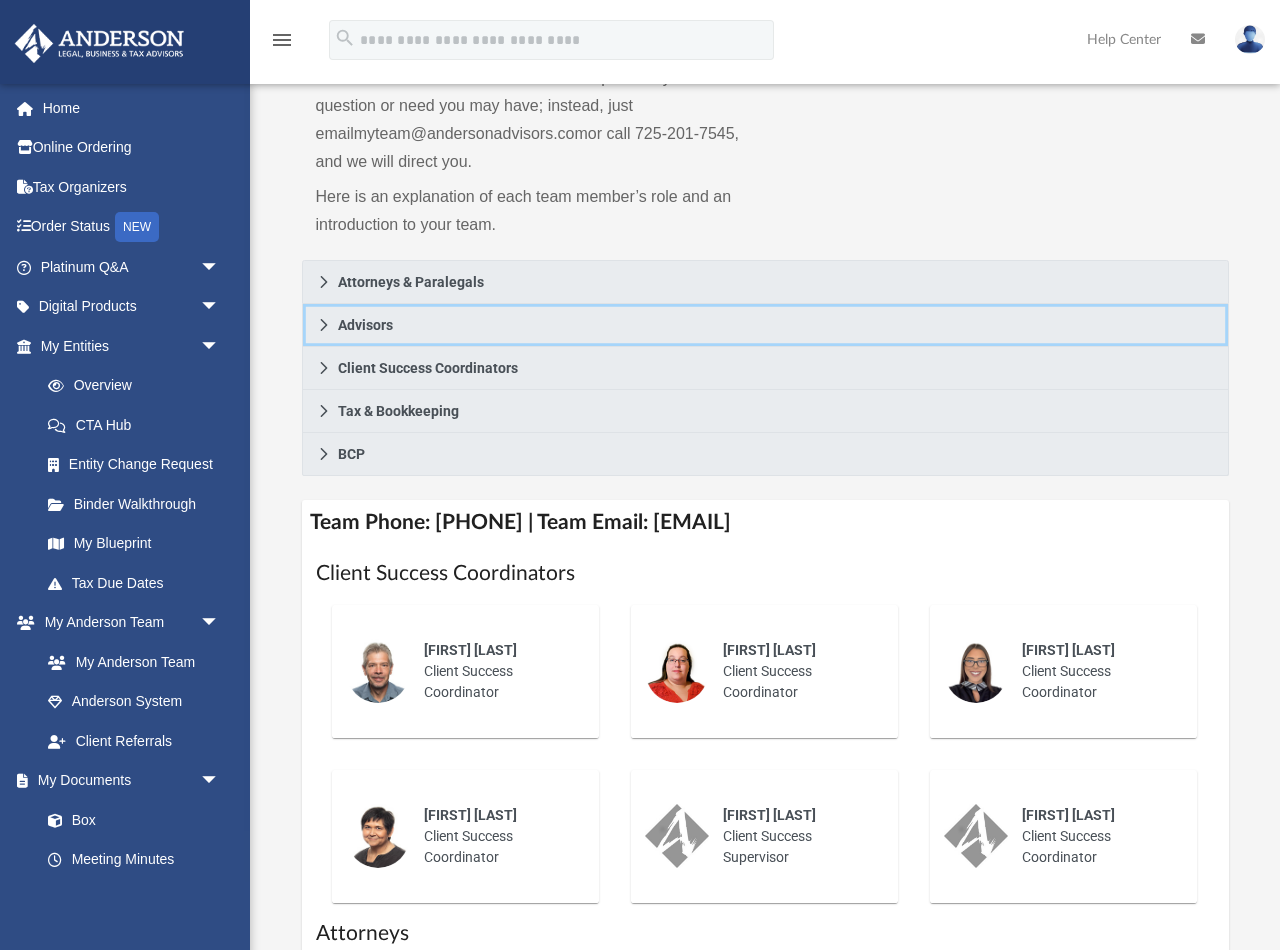 click 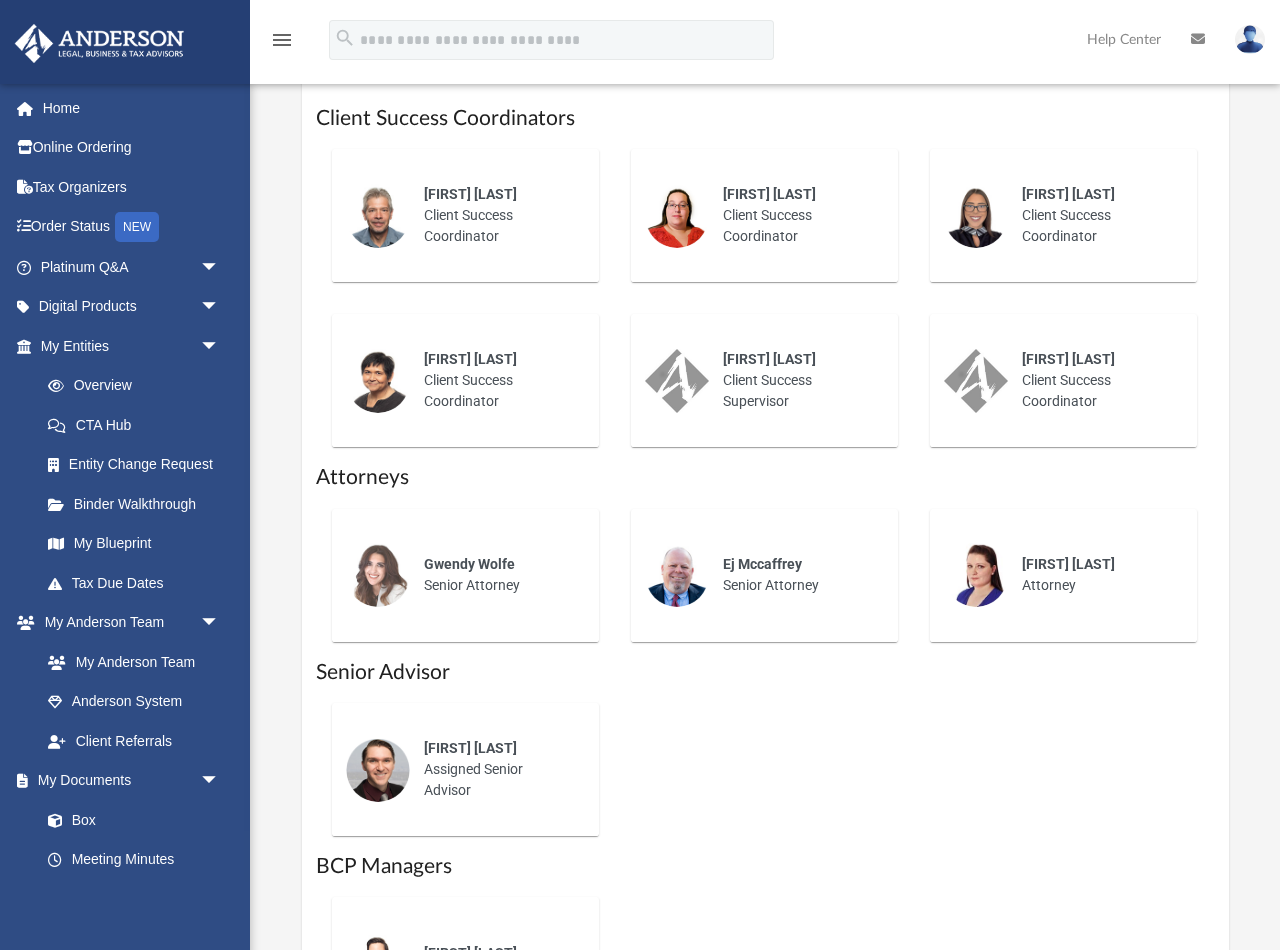 scroll, scrollTop: 991, scrollLeft: 0, axis: vertical 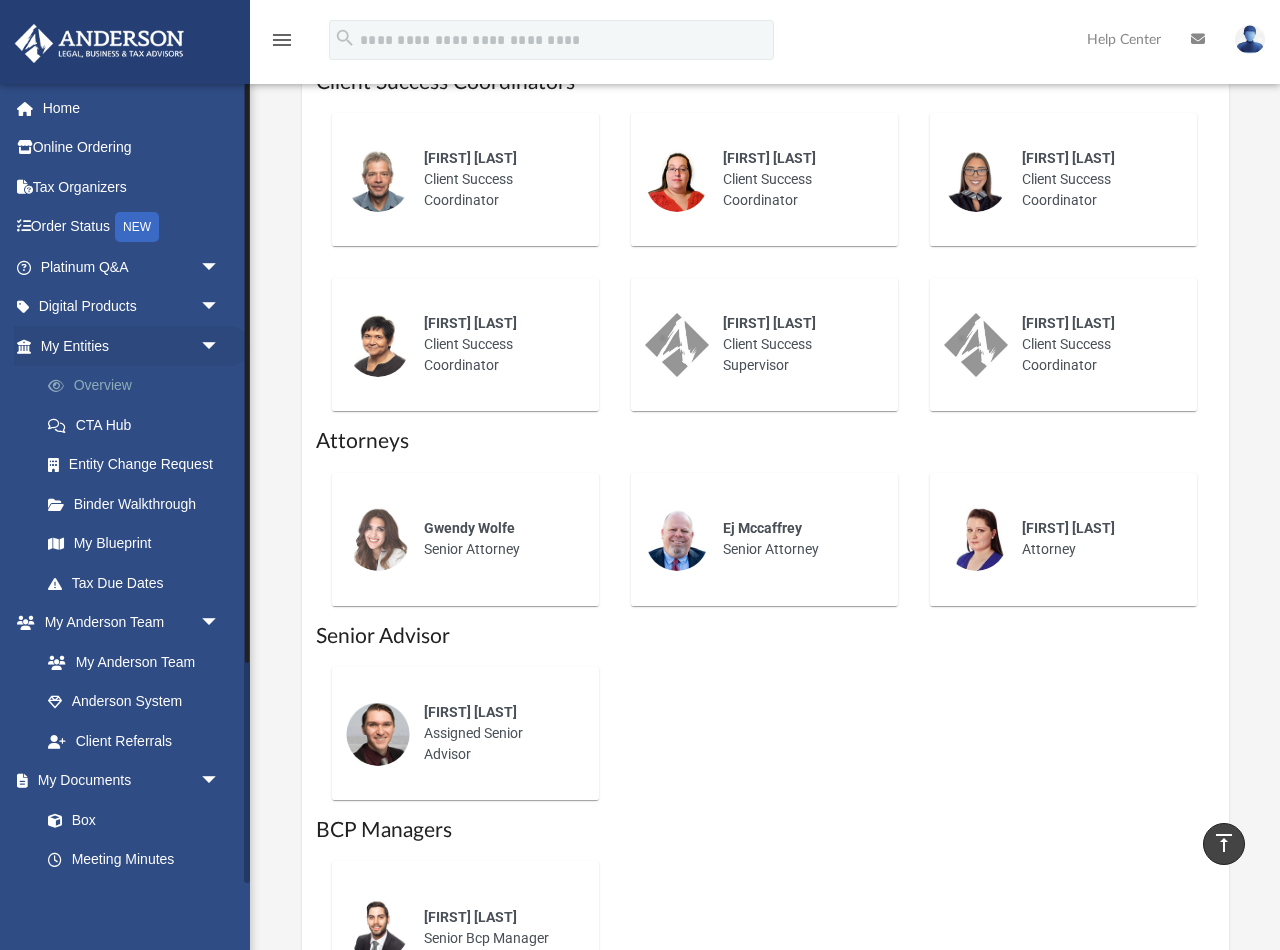 click on "Overview" at bounding box center [139, 386] 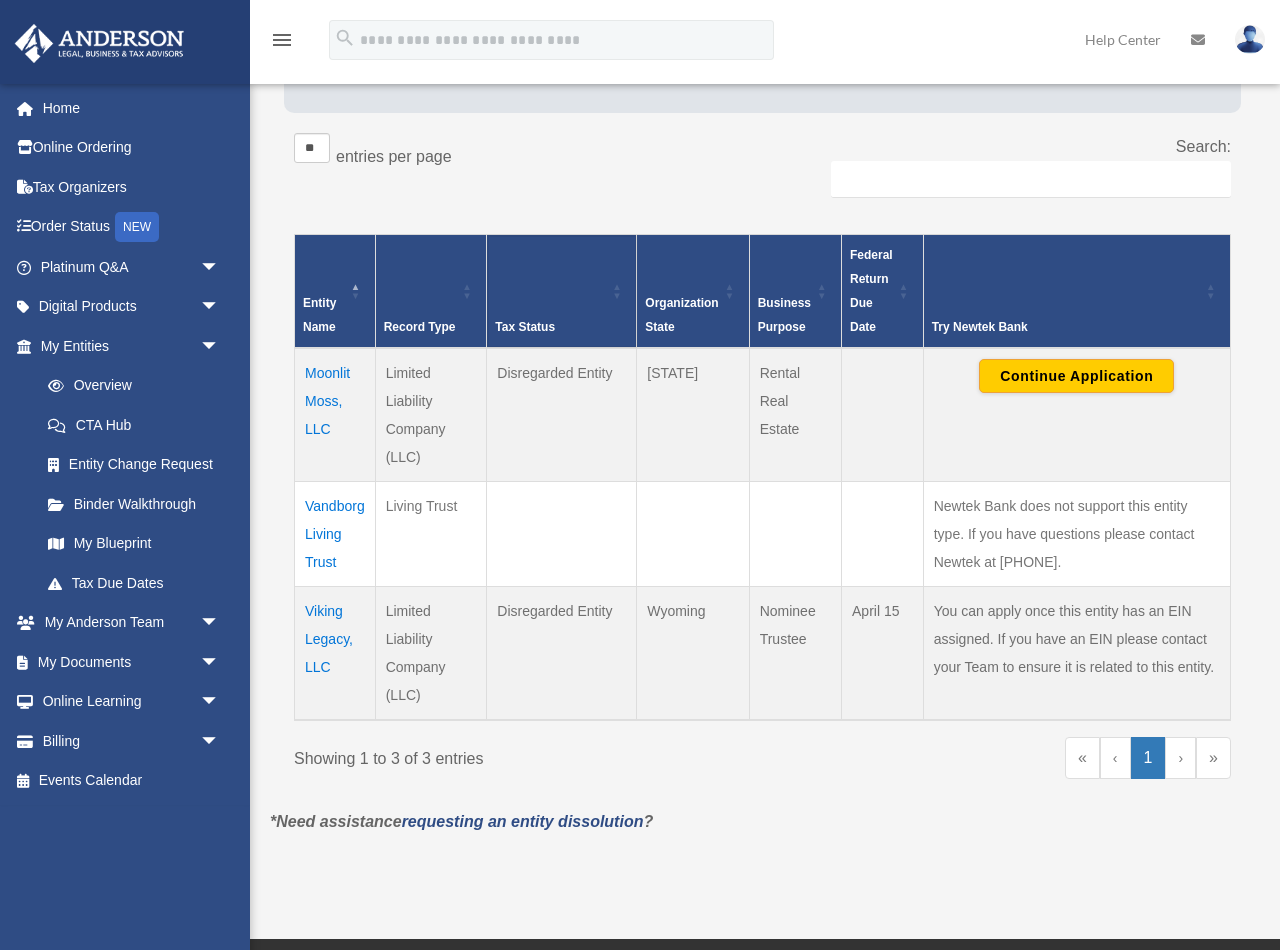 scroll, scrollTop: 345, scrollLeft: 0, axis: vertical 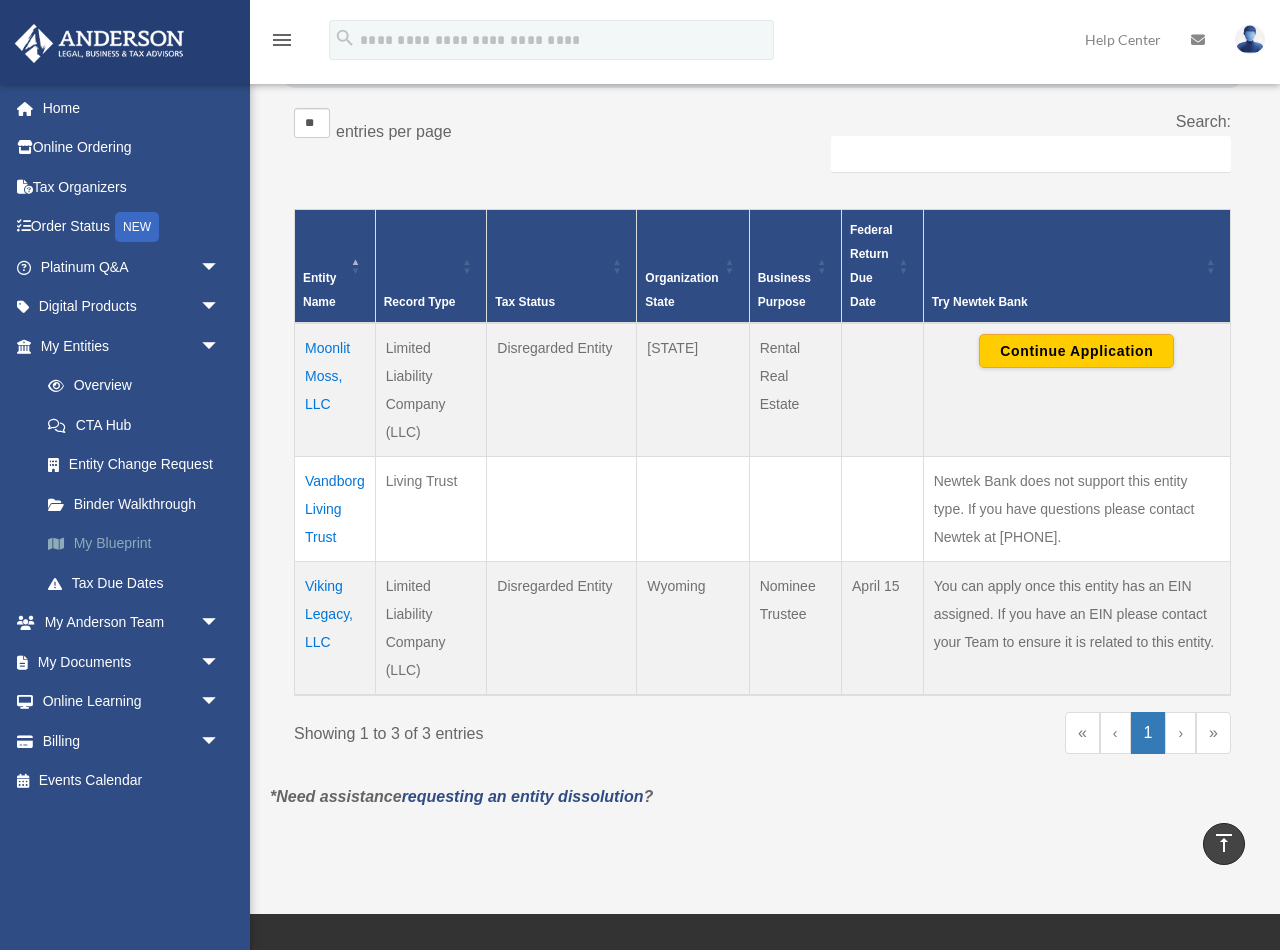 click on "My Blueprint" at bounding box center [139, 544] 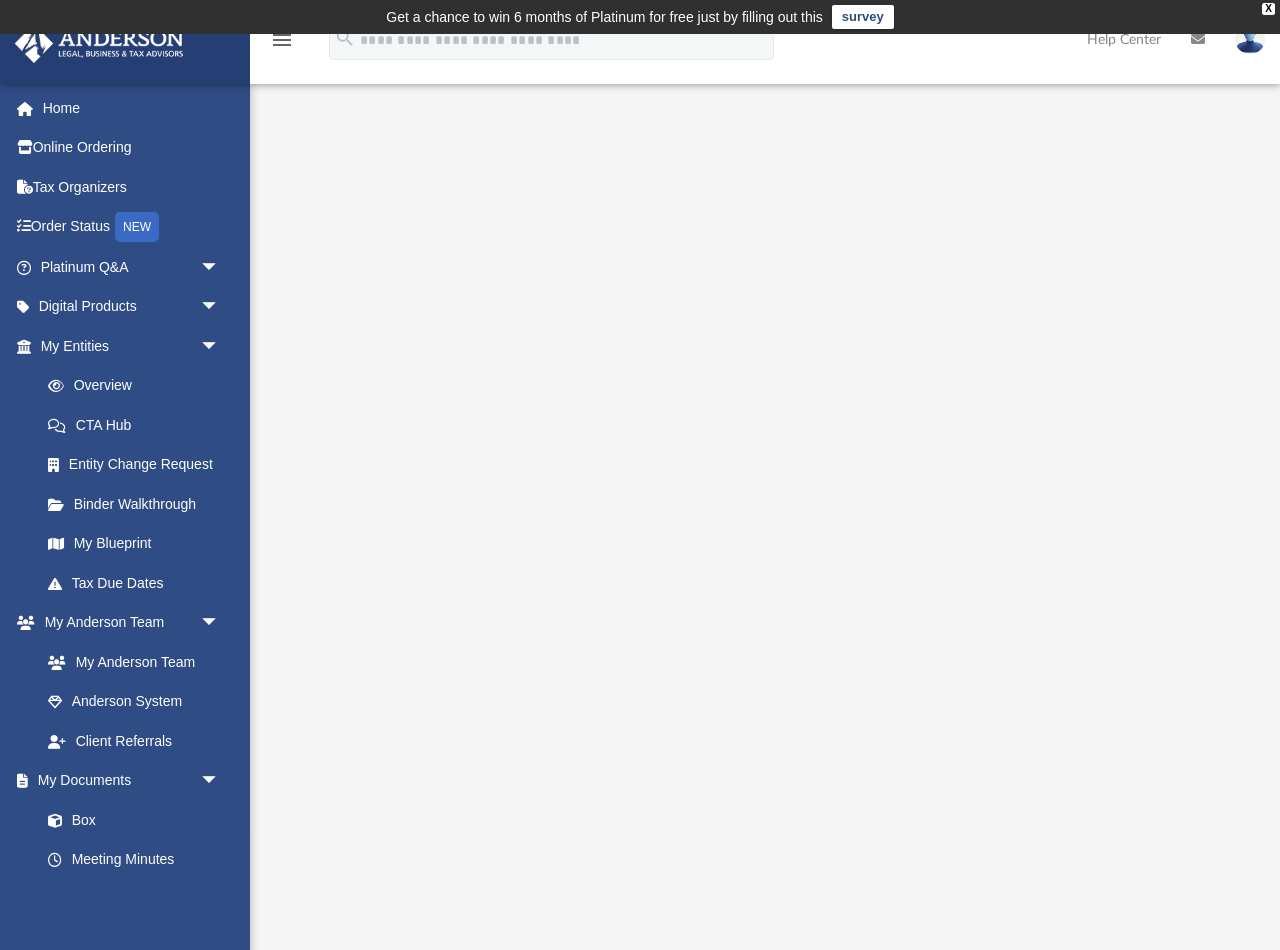 scroll, scrollTop: 0, scrollLeft: 0, axis: both 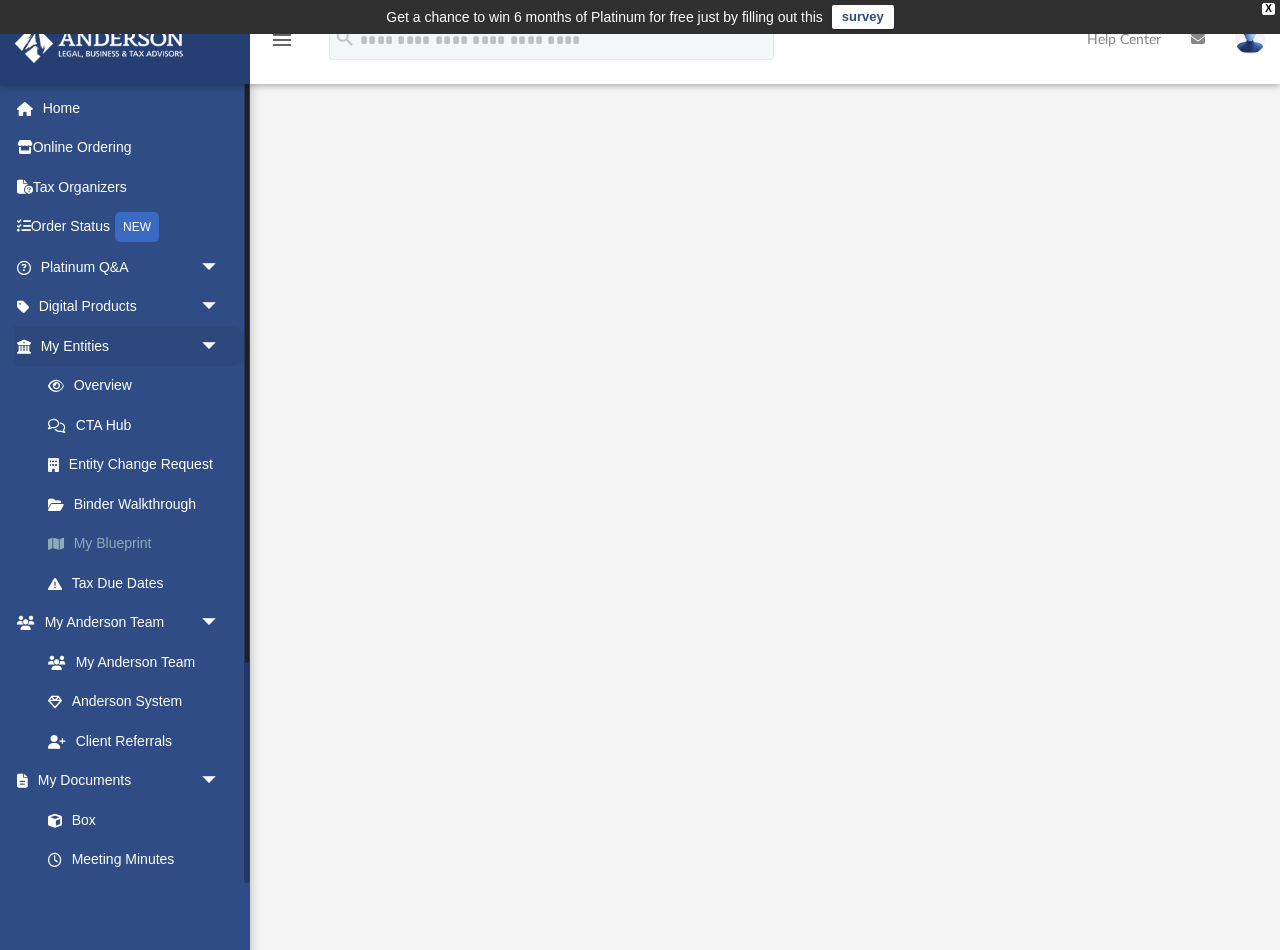 click on "My Blueprint" at bounding box center [139, 544] 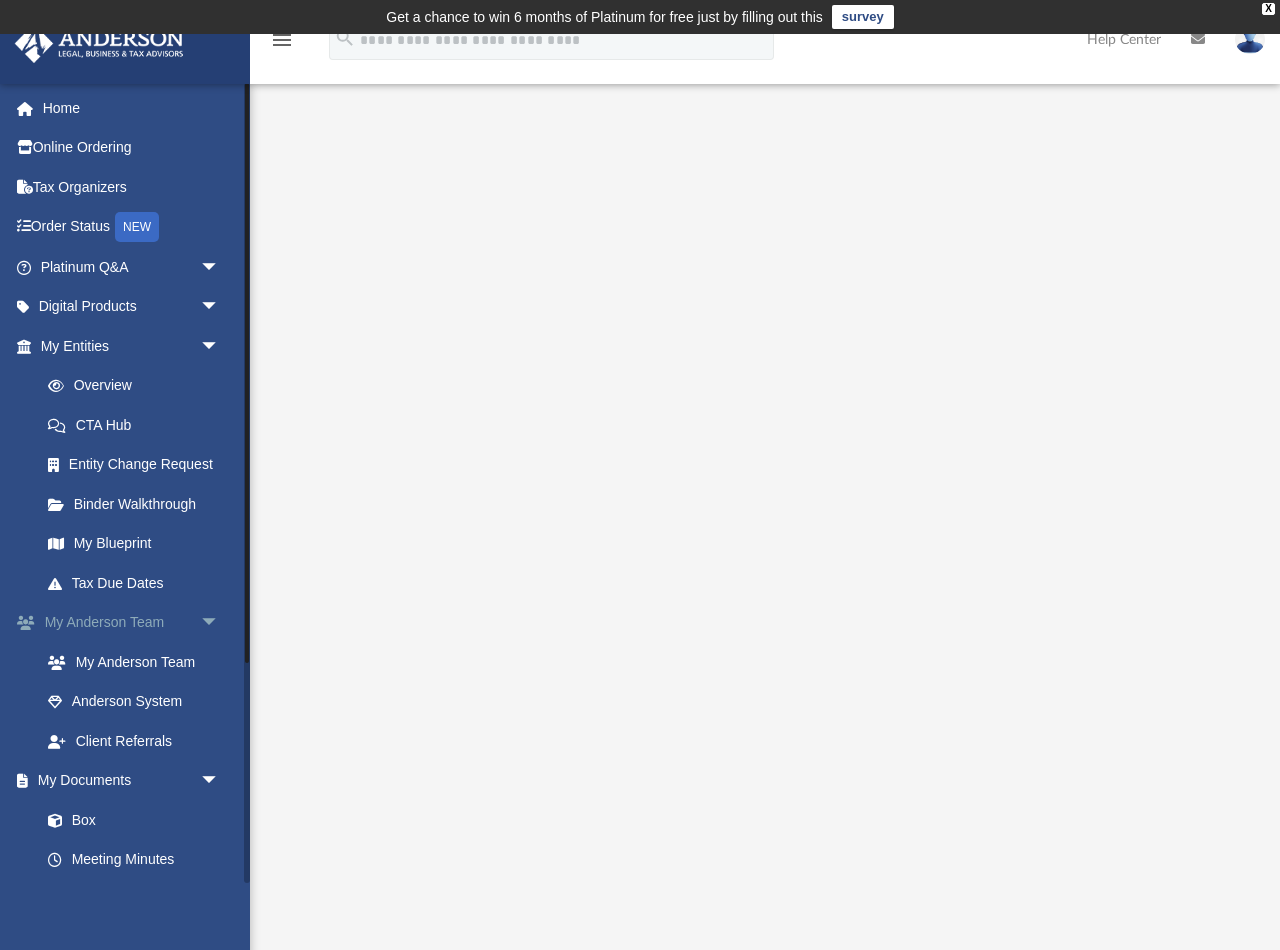 click on "arrow_drop_down" at bounding box center (220, 623) 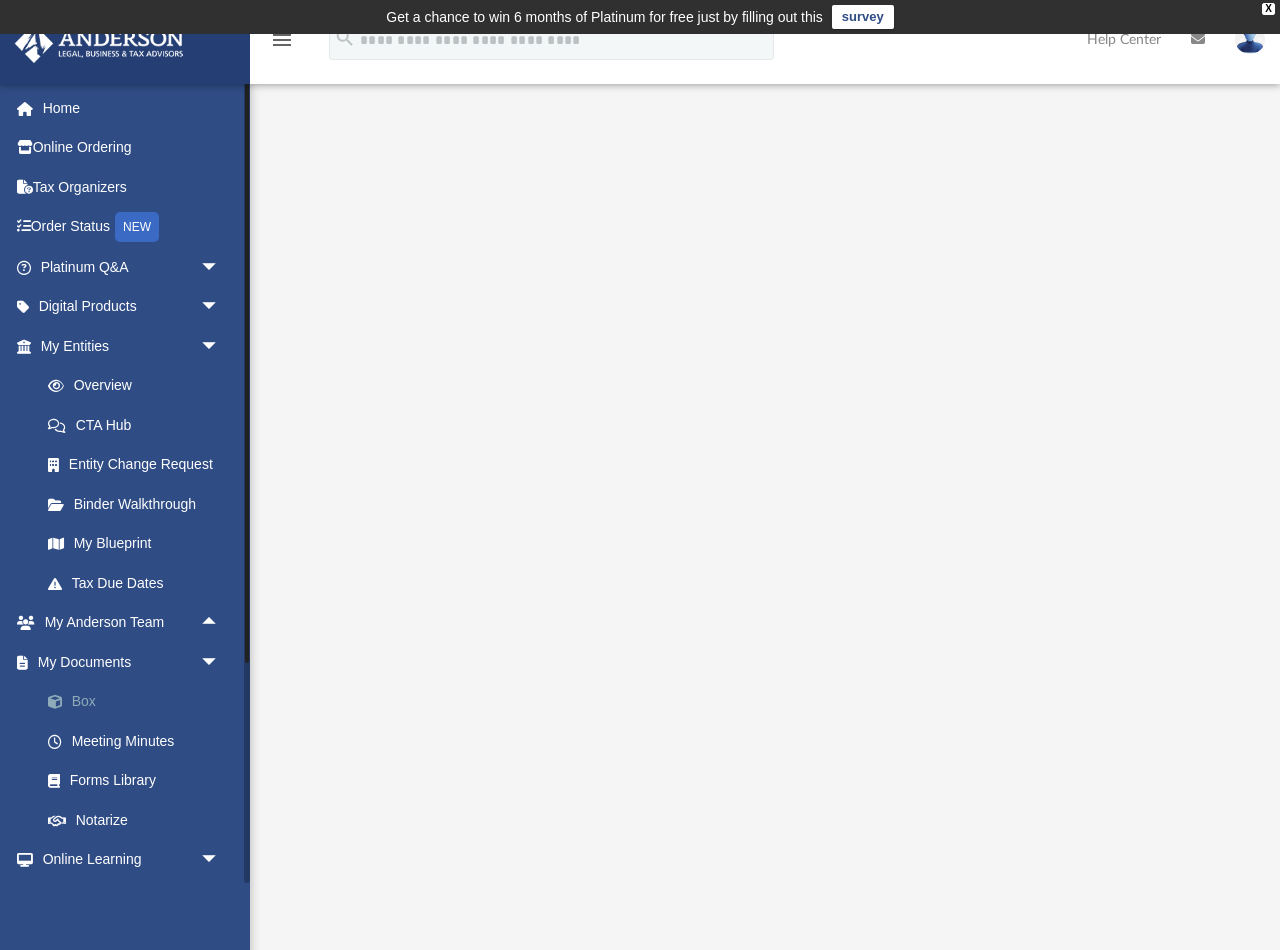 click on "Box" at bounding box center [139, 702] 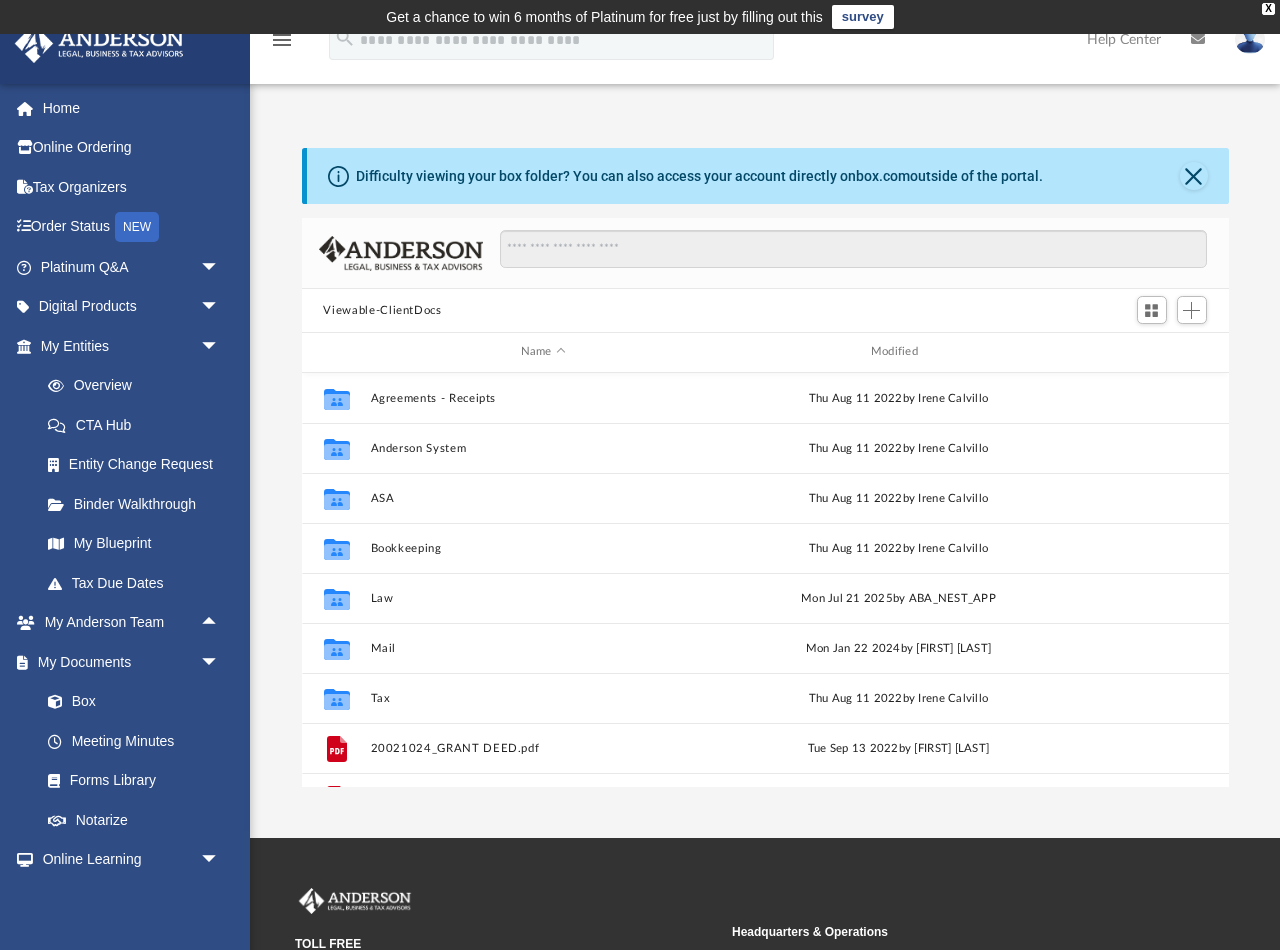 scroll, scrollTop: 1, scrollLeft: 1, axis: both 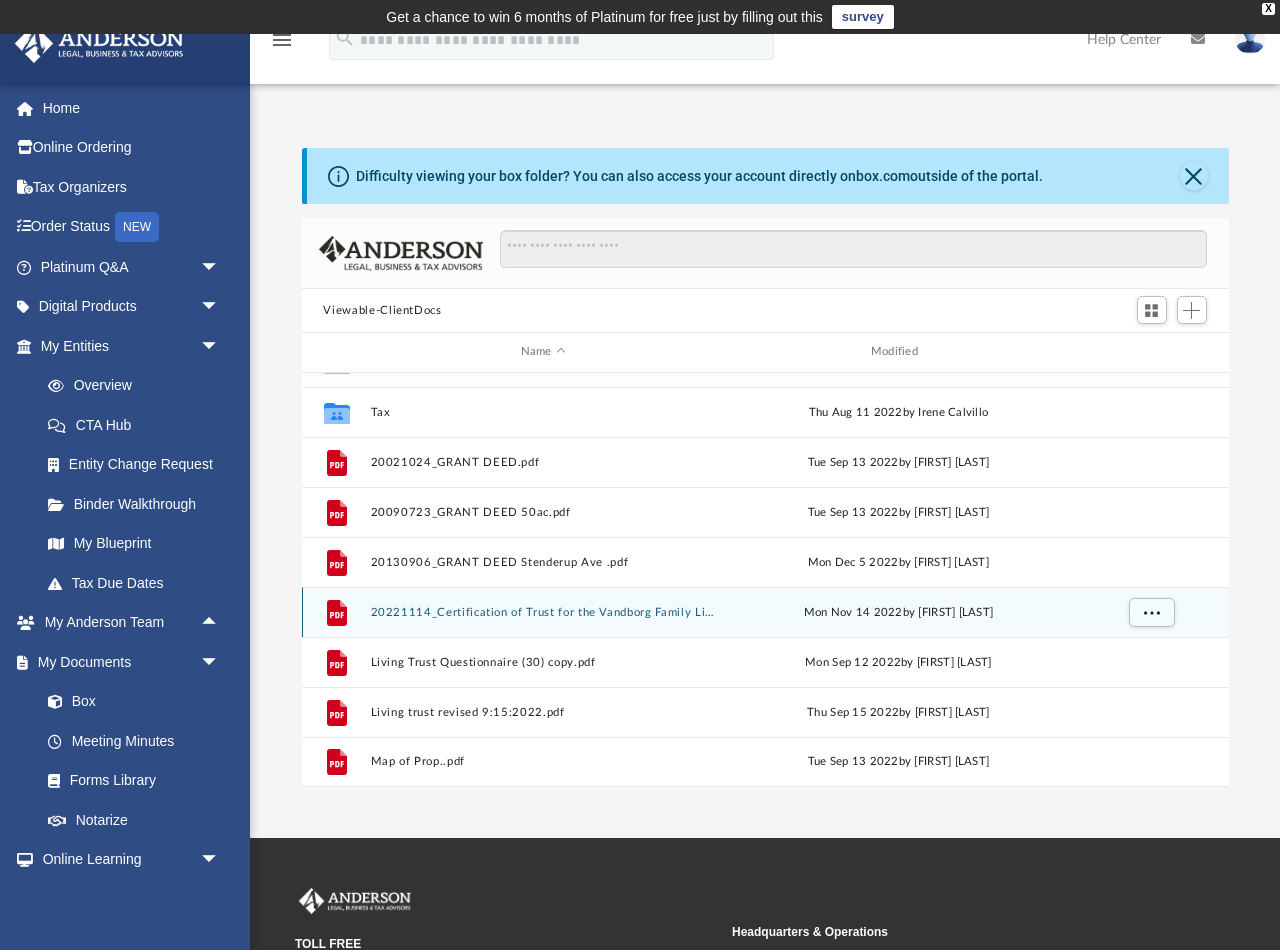 click on "20221114_Certification of Trust for the Vandborg Family Living T.pdf" at bounding box center [543, 612] 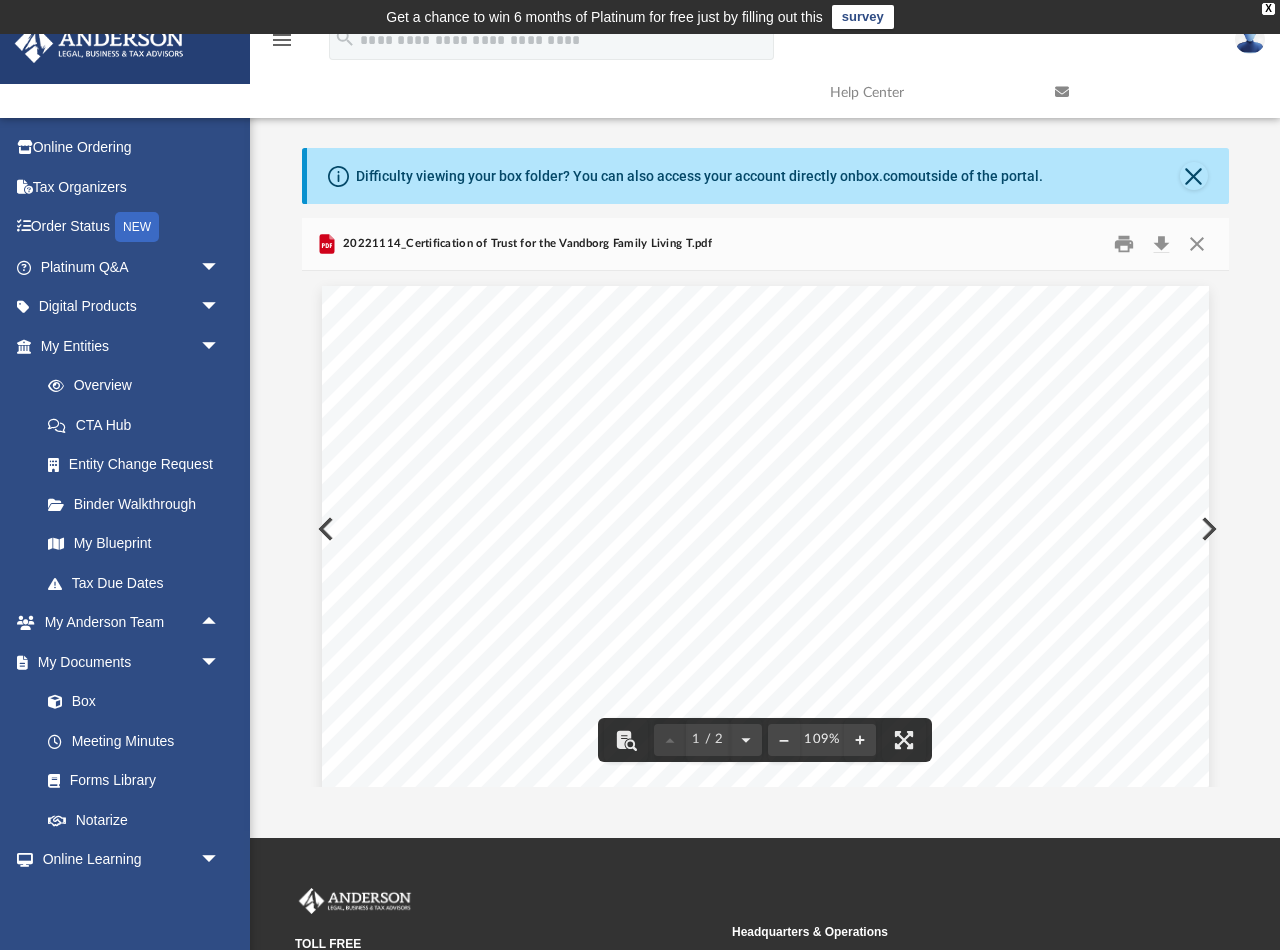 scroll, scrollTop: 0, scrollLeft: 0, axis: both 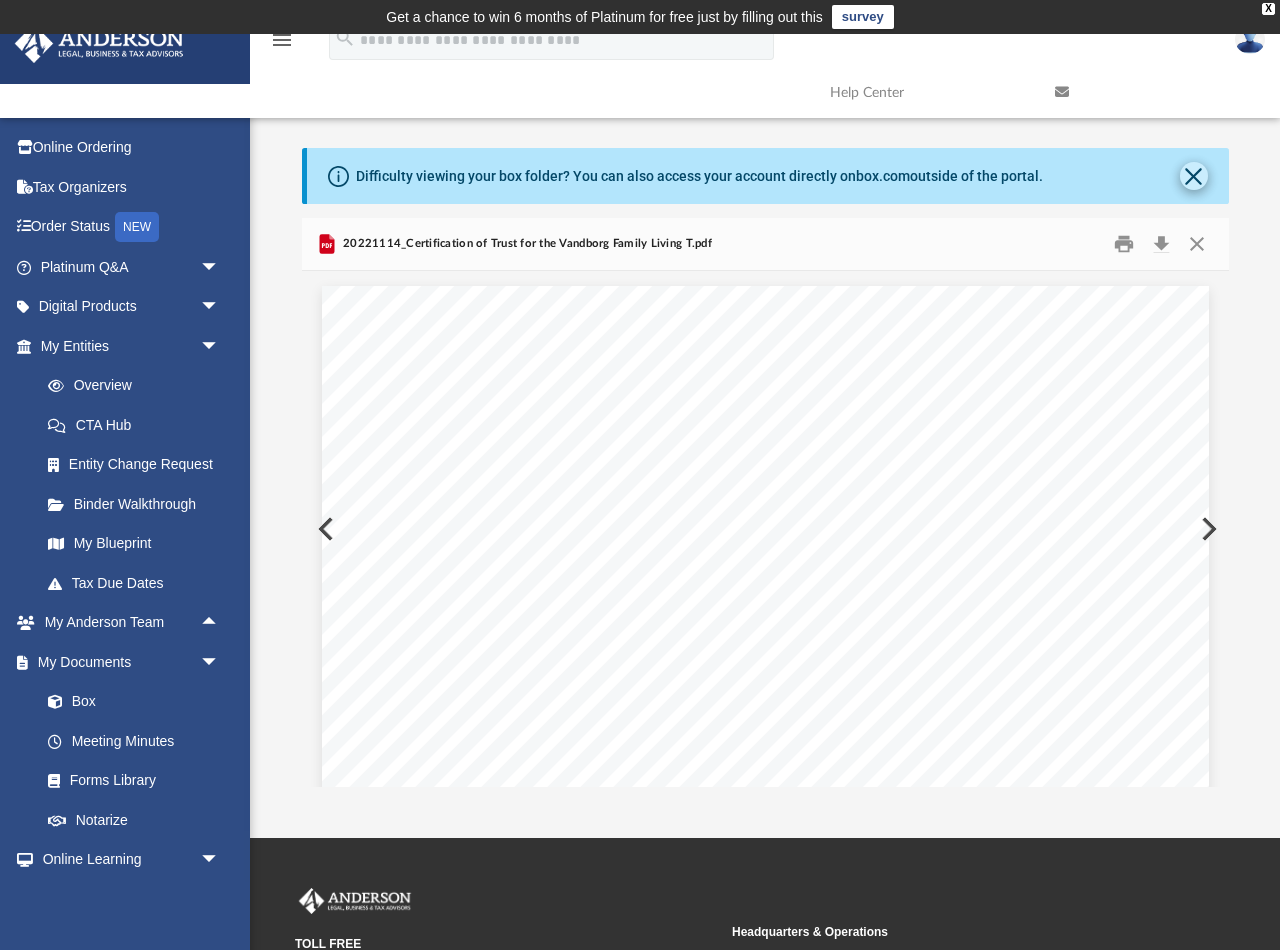 click 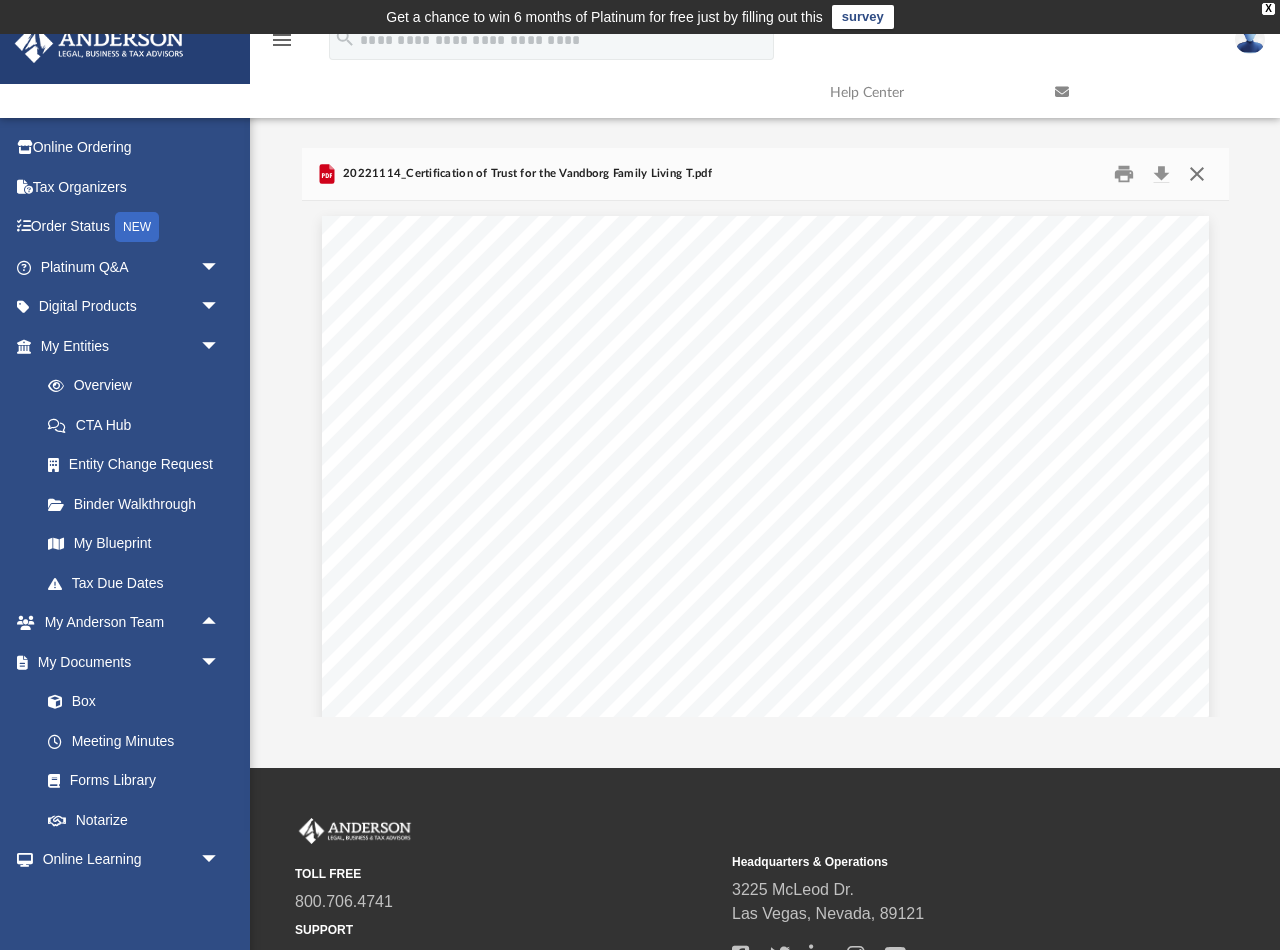 click at bounding box center [1197, 174] 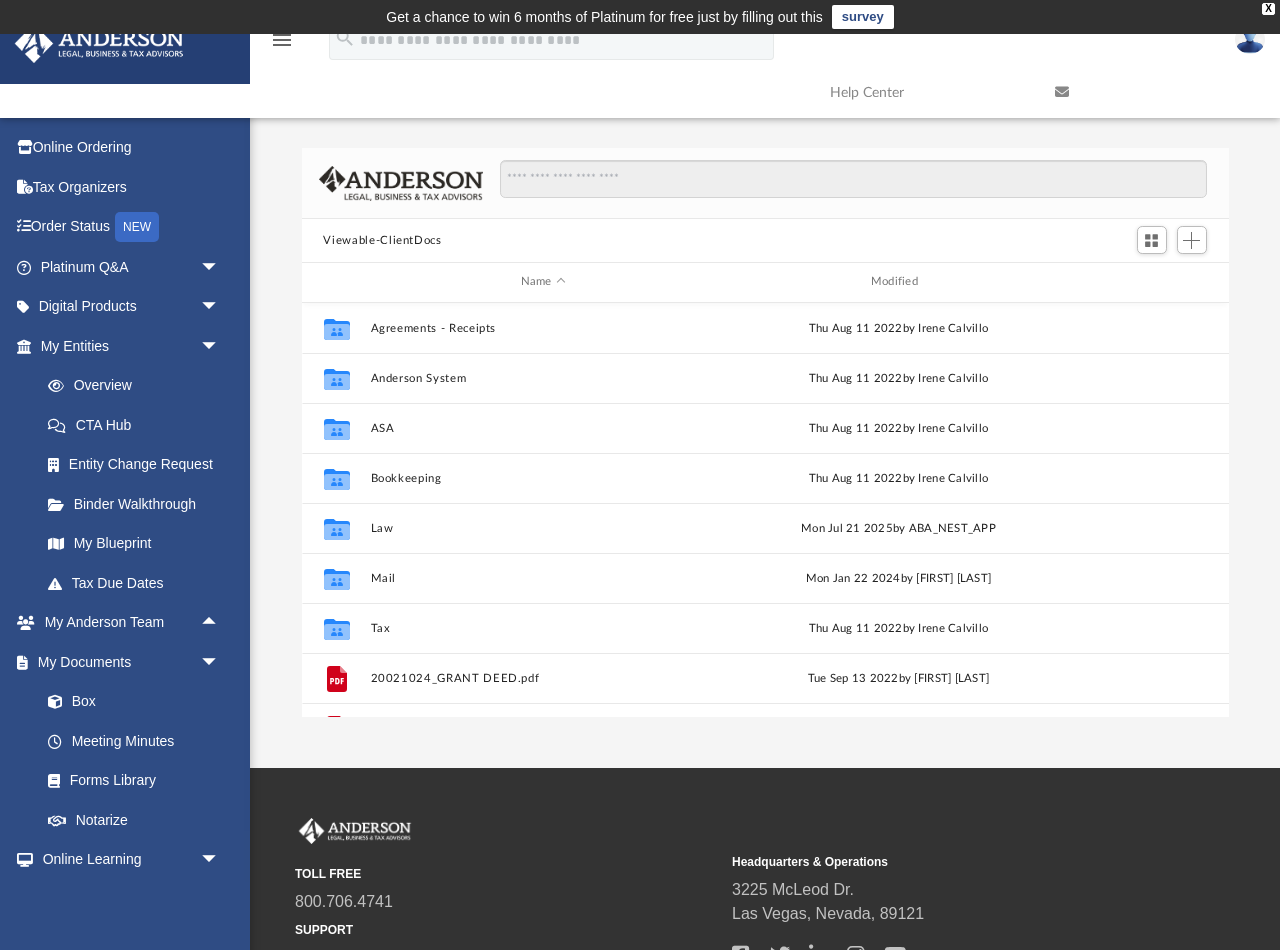 scroll, scrollTop: 0, scrollLeft: 0, axis: both 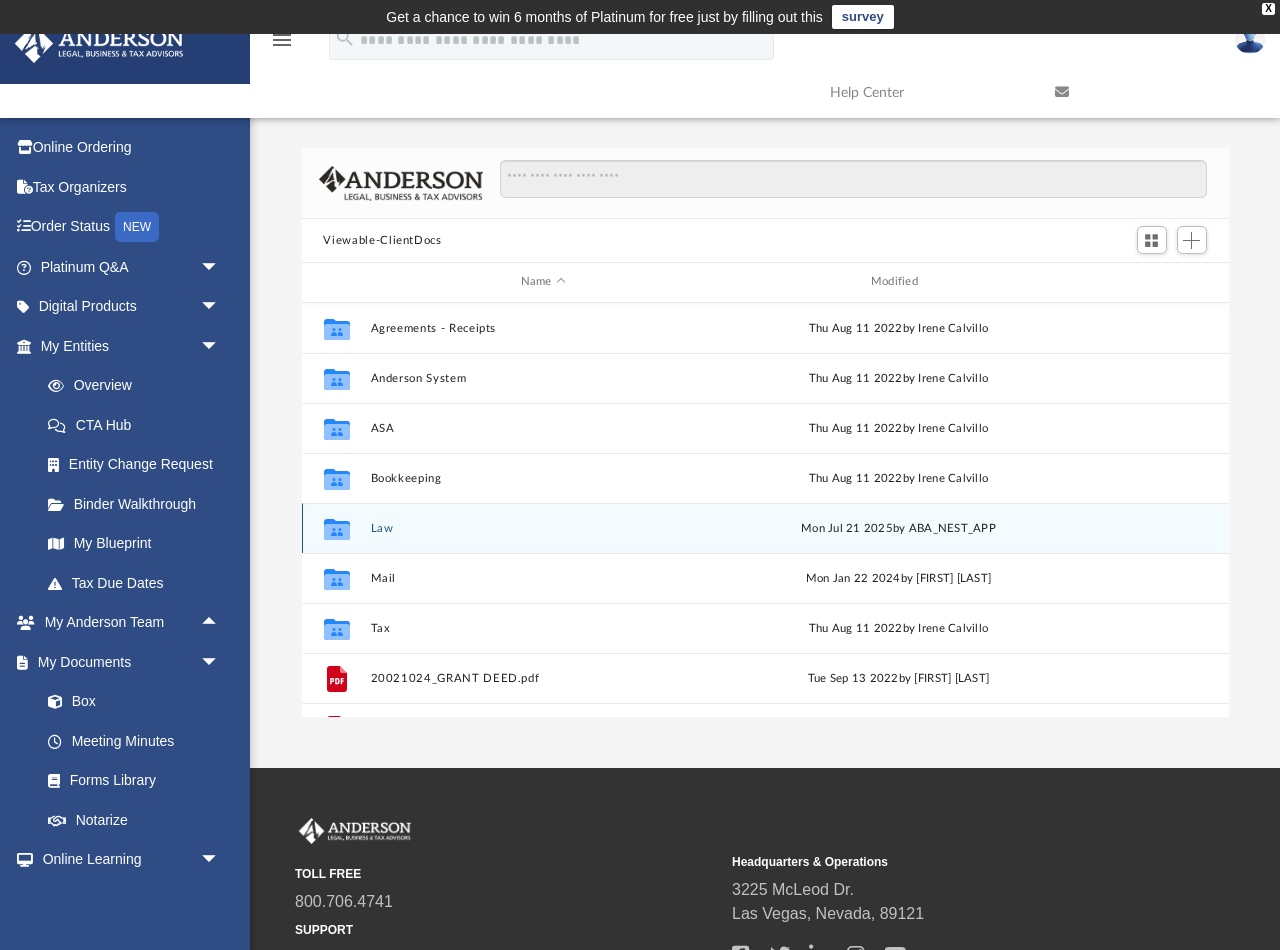 click on "Law" at bounding box center (543, 528) 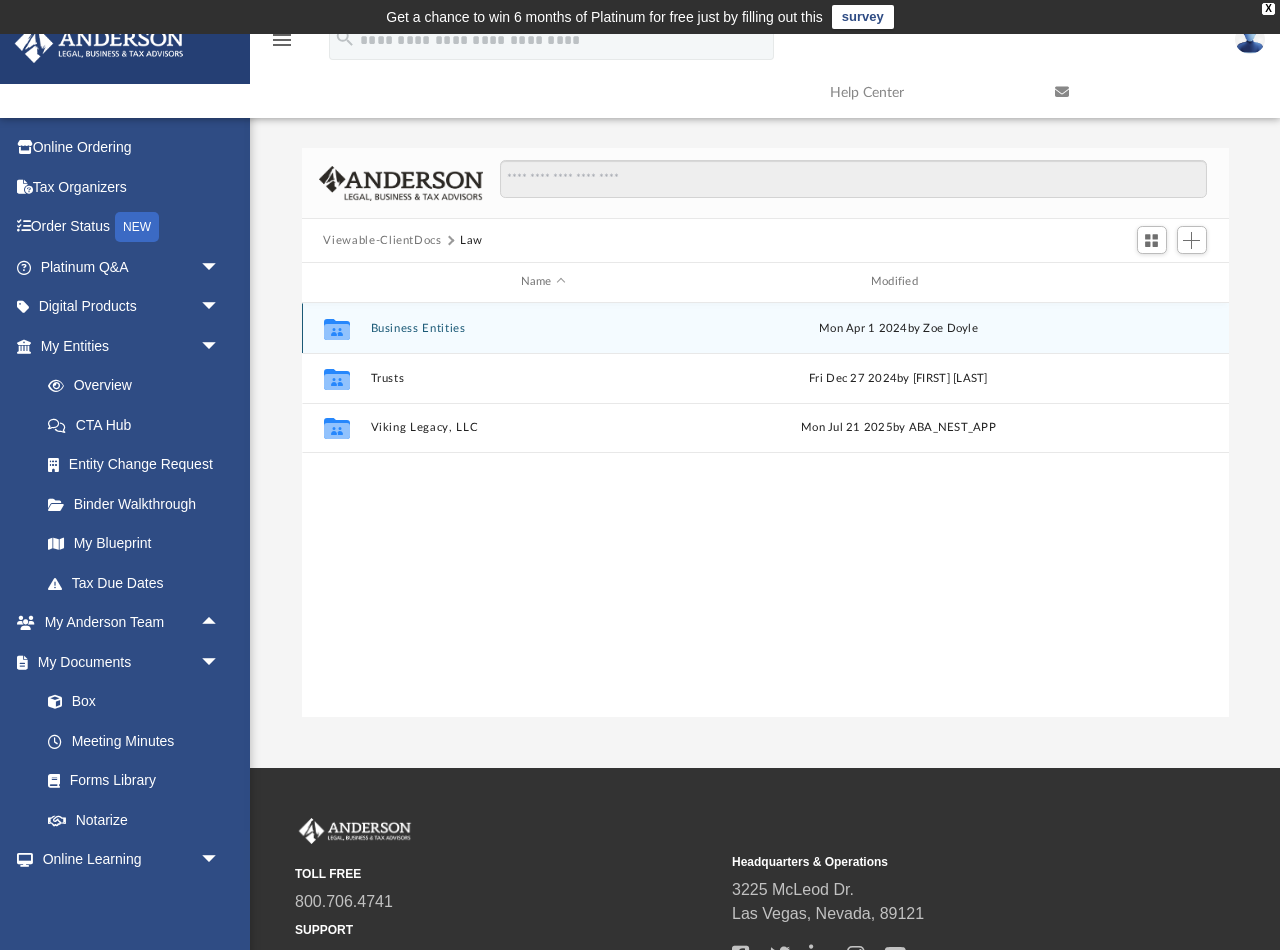 click on "Business Entities" at bounding box center [543, 328] 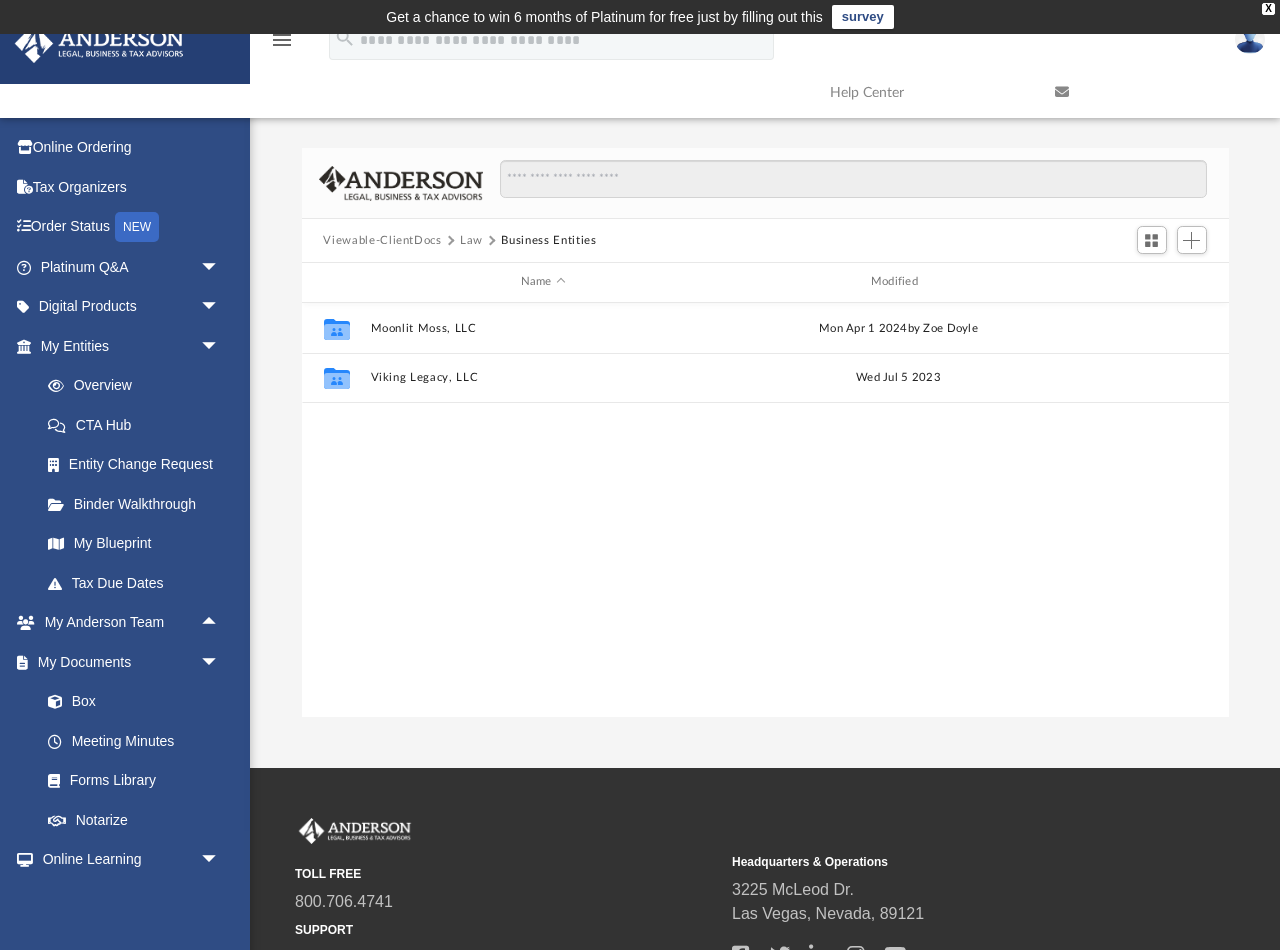 click on "Law" at bounding box center (471, 241) 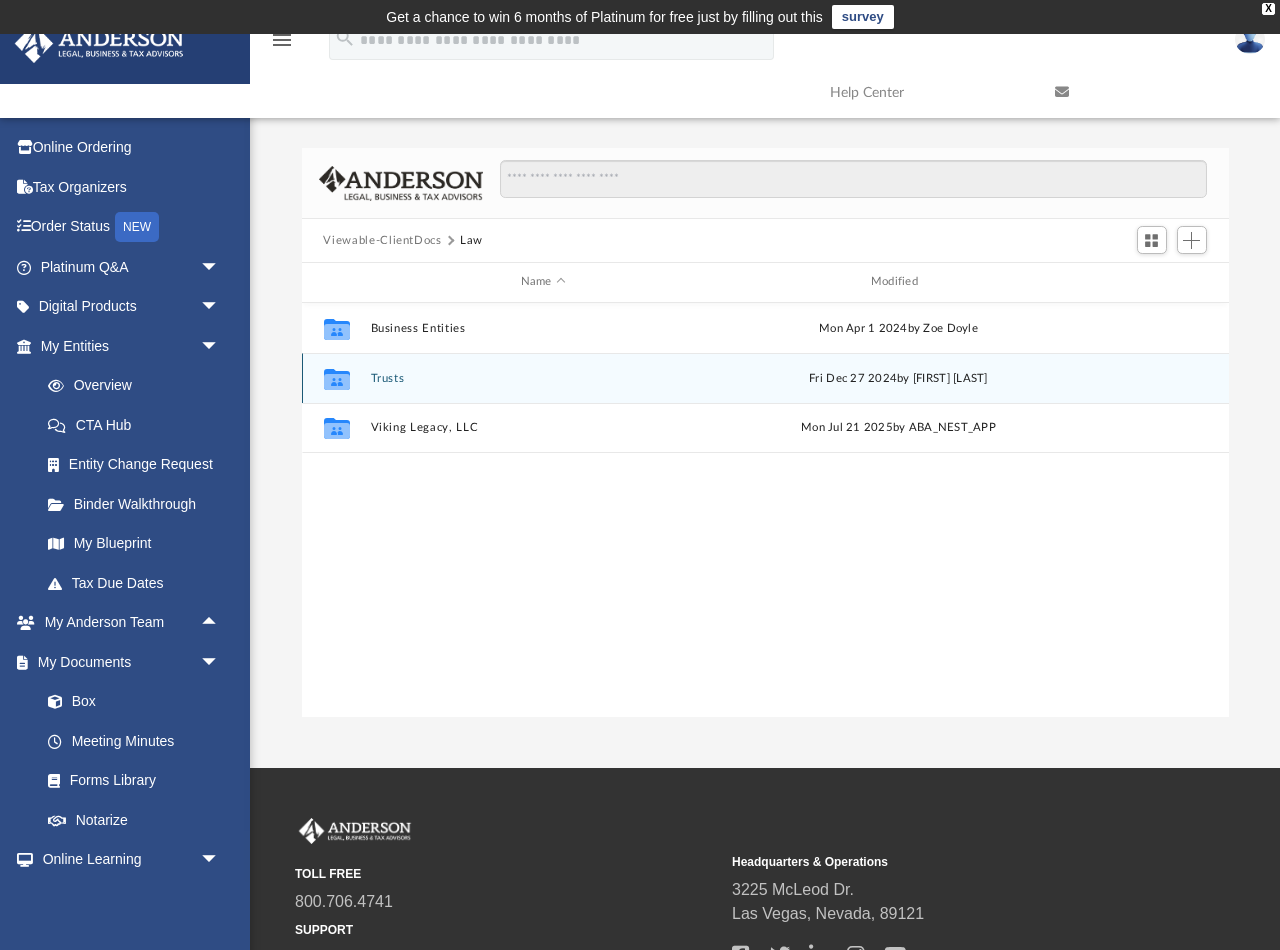 click on "Trusts" at bounding box center [543, 378] 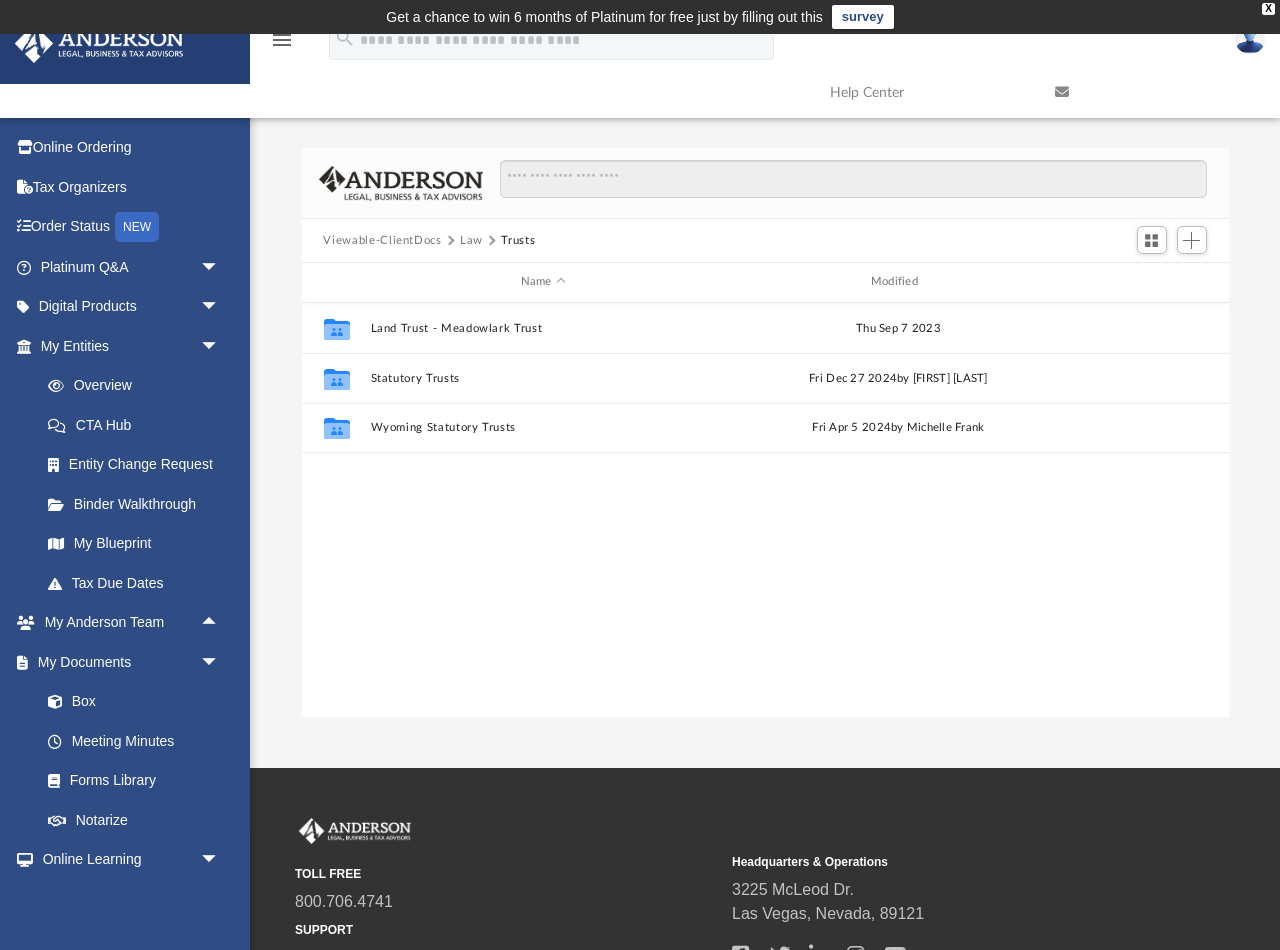 click on "Law" at bounding box center (471, 241) 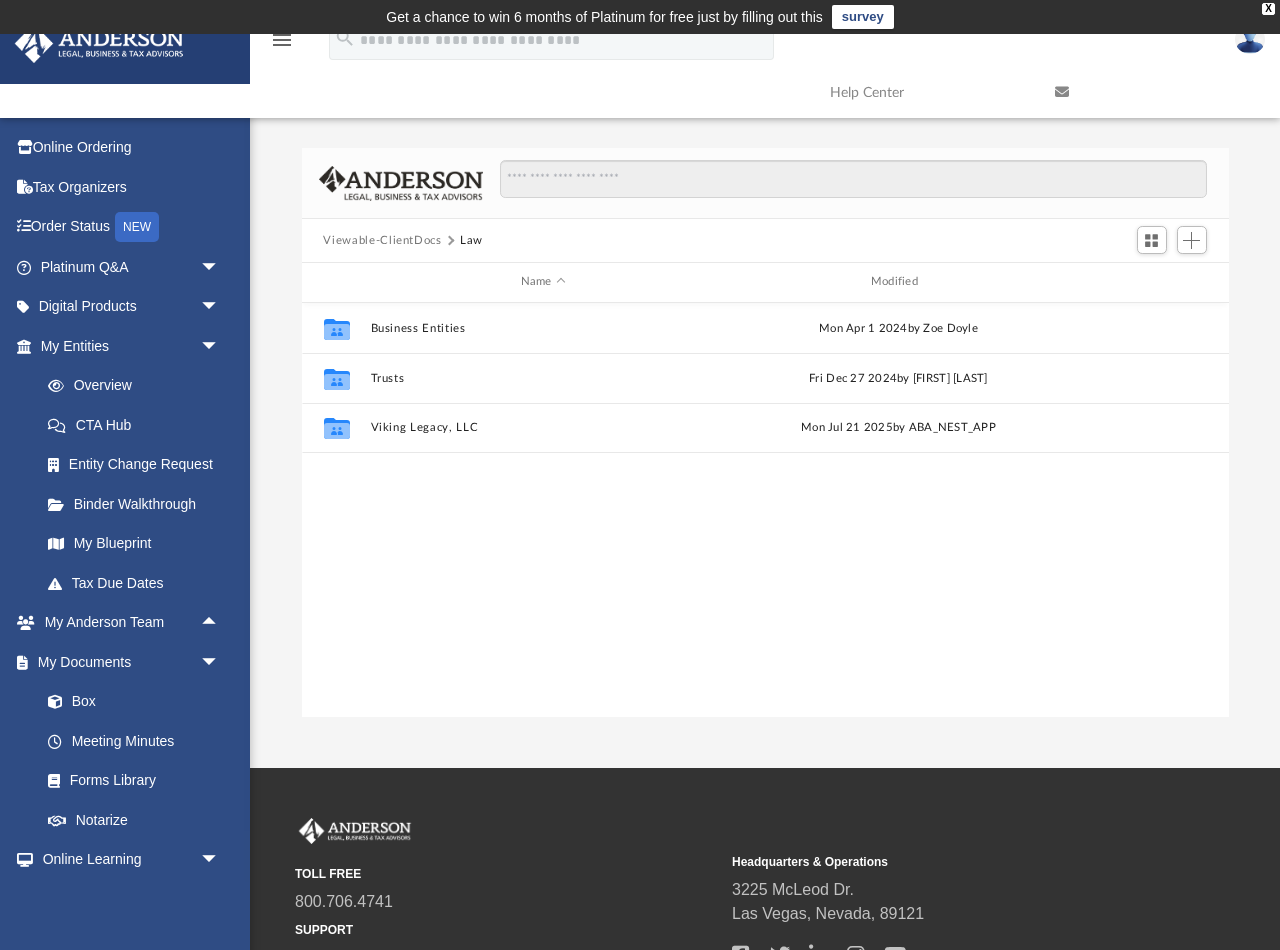click on "Viewable-ClientDocs" at bounding box center [382, 241] 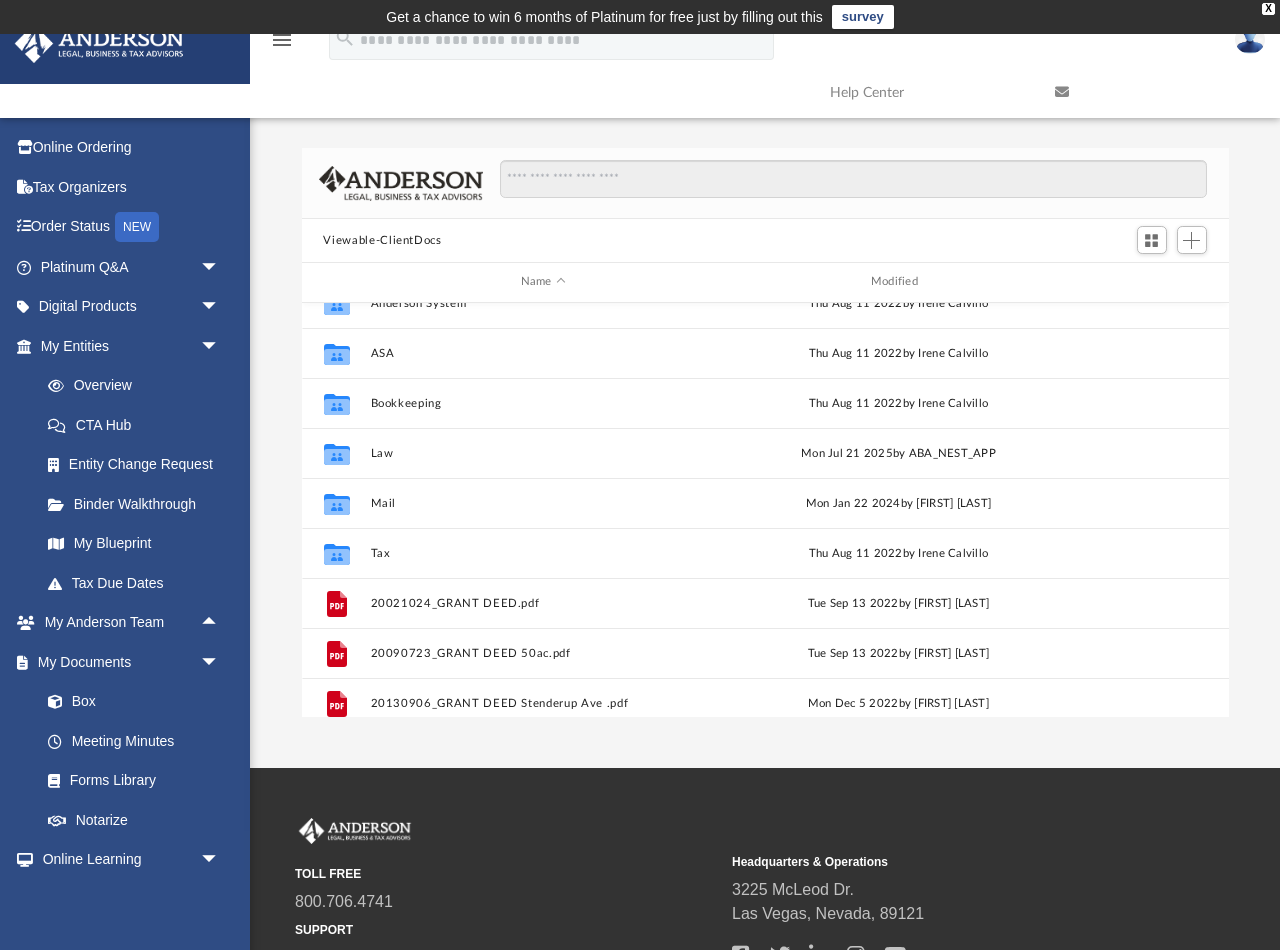 scroll, scrollTop: 76, scrollLeft: 0, axis: vertical 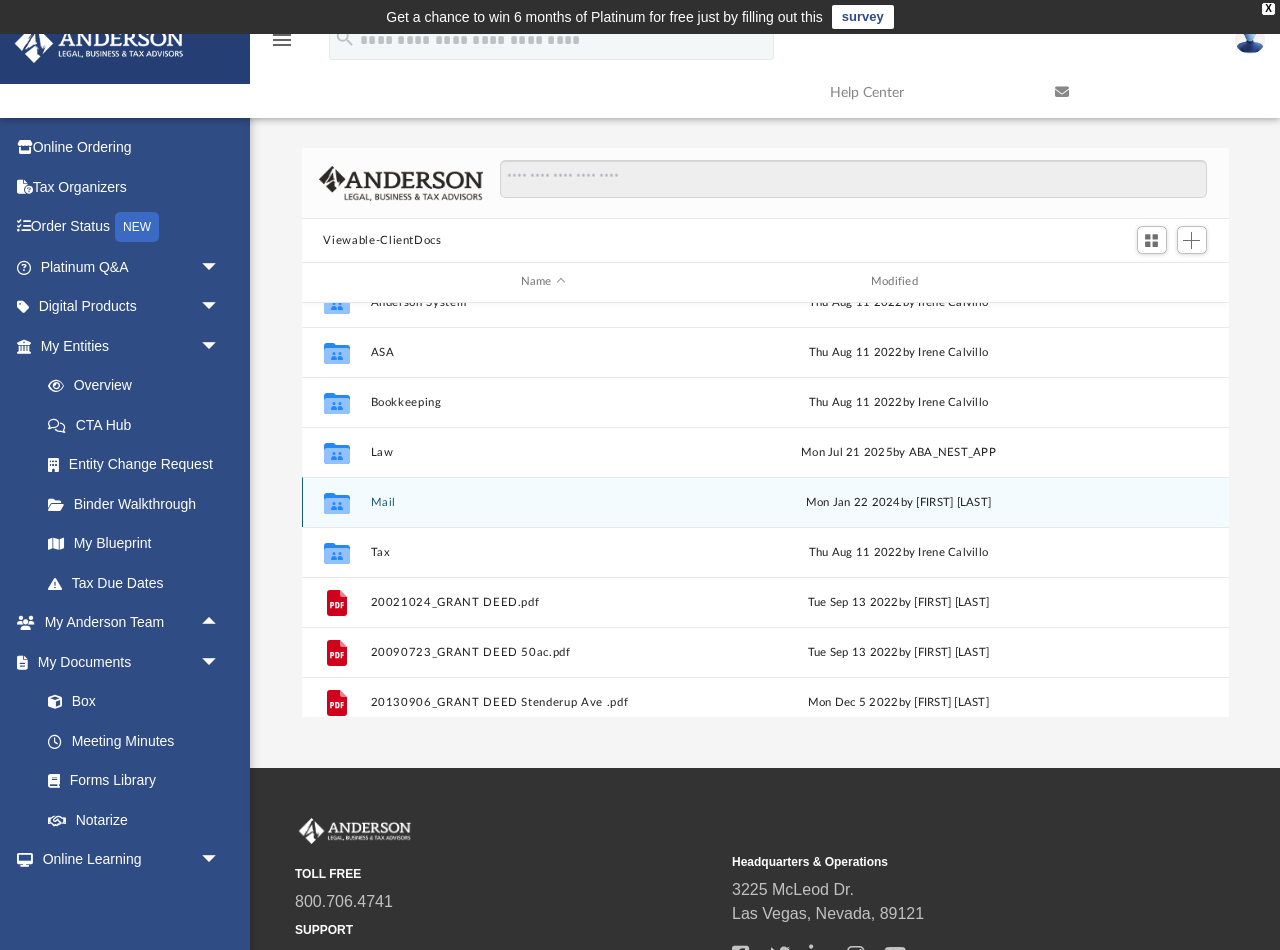 click on "Mail" at bounding box center (543, 502) 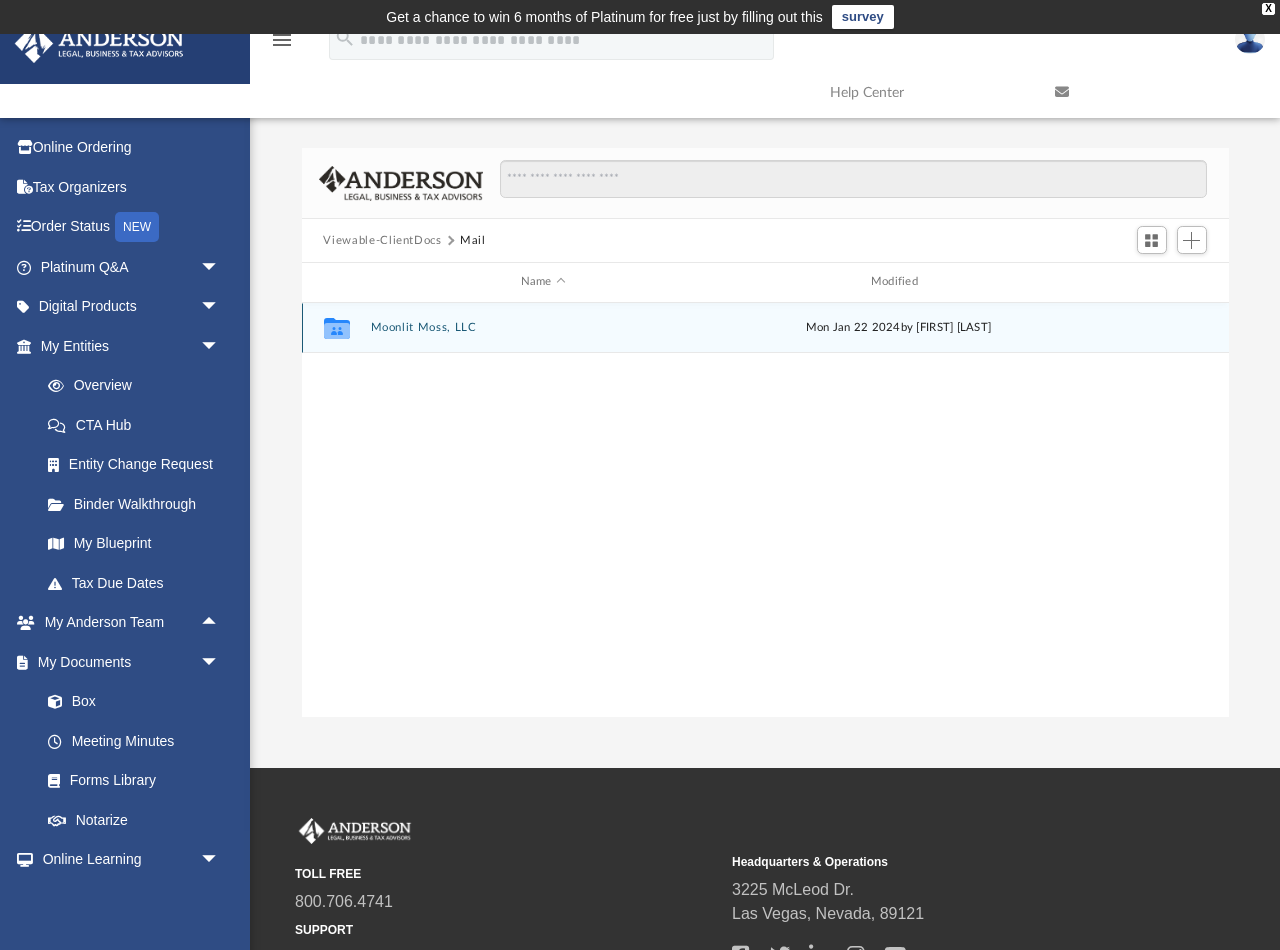 scroll, scrollTop: 0, scrollLeft: 0, axis: both 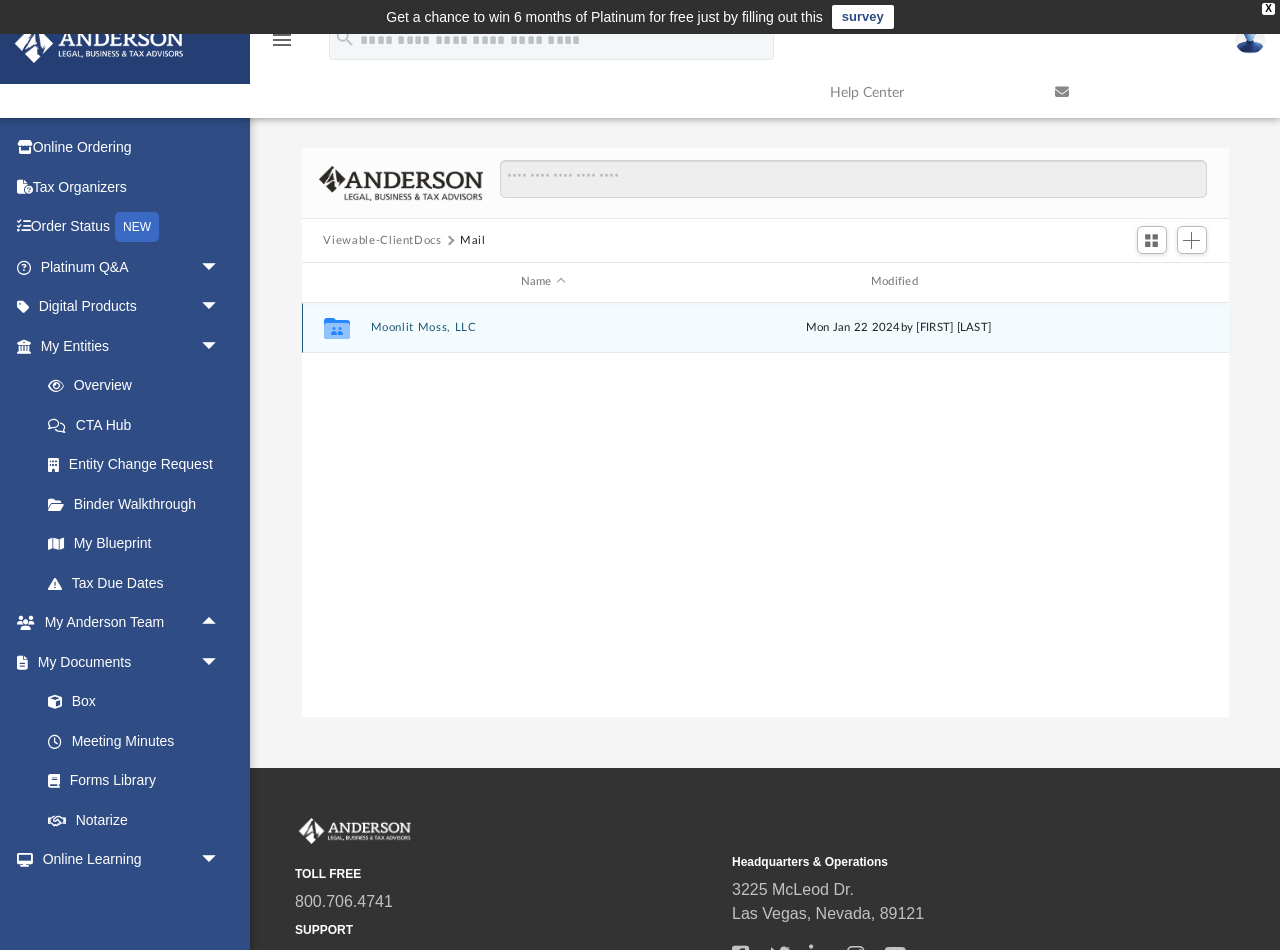 click on "Moonlit Moss, LLC" at bounding box center [543, 327] 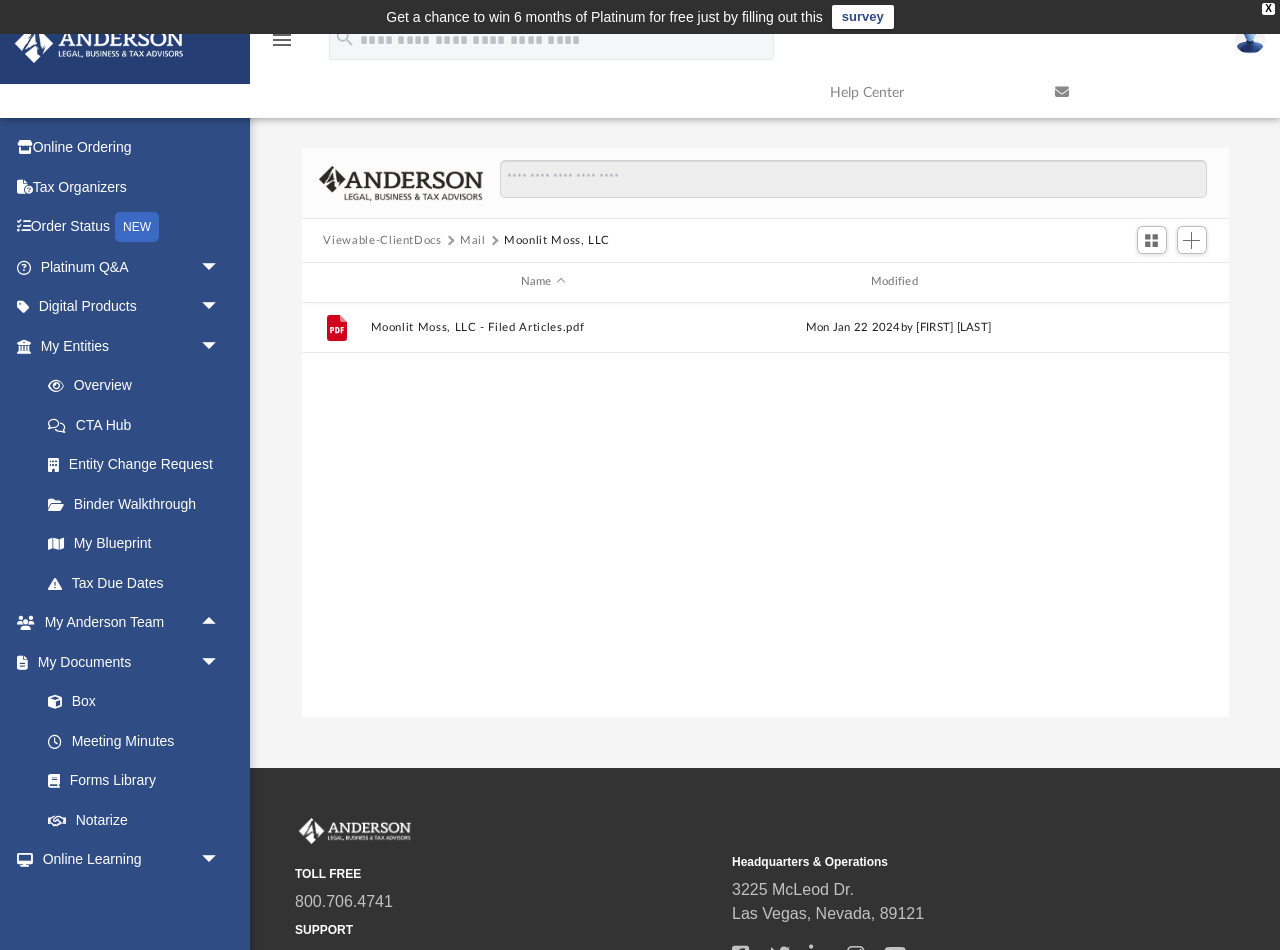 click on "Viewable-ClientDocs" at bounding box center [382, 241] 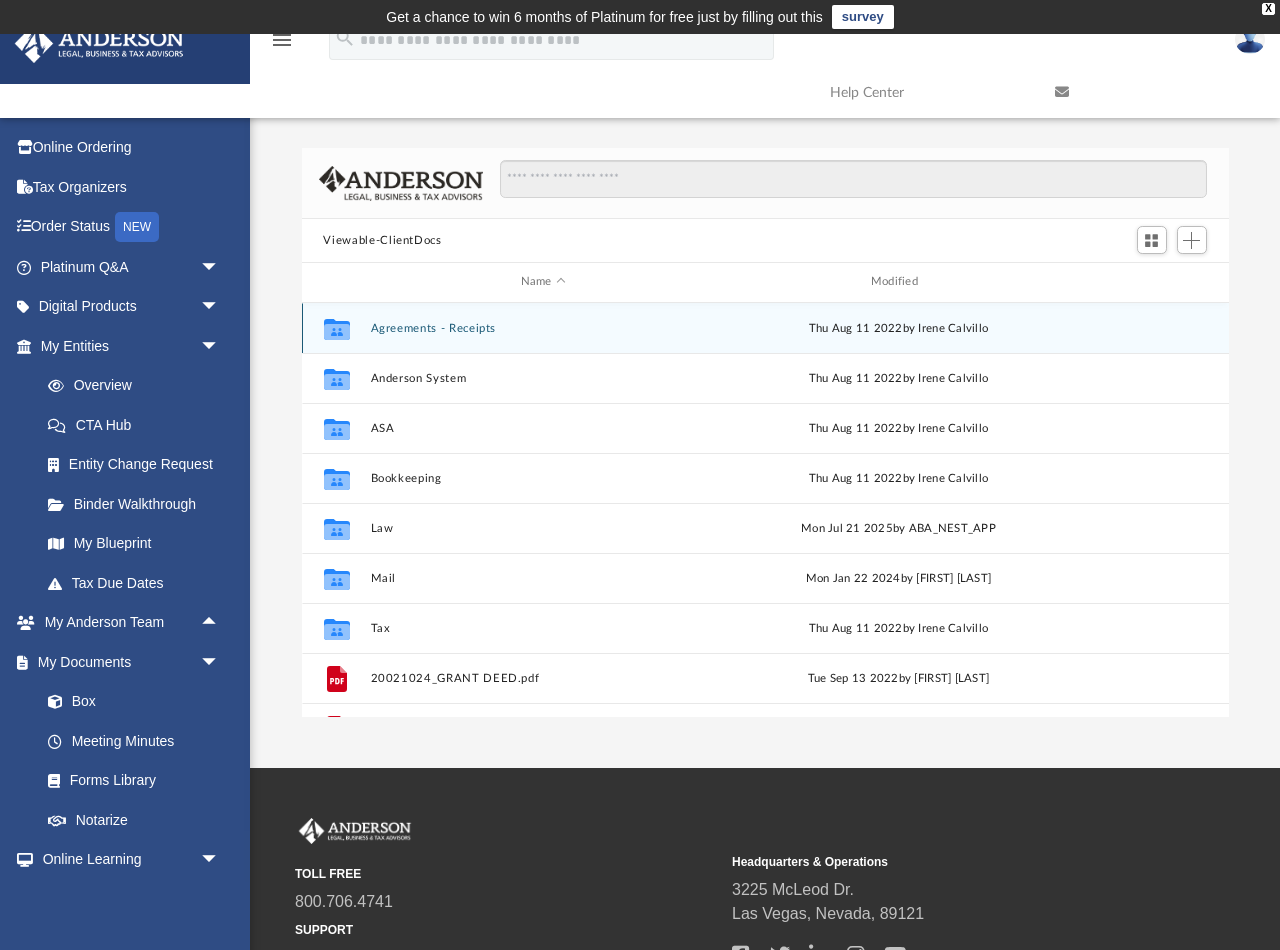 scroll, scrollTop: 0, scrollLeft: 0, axis: both 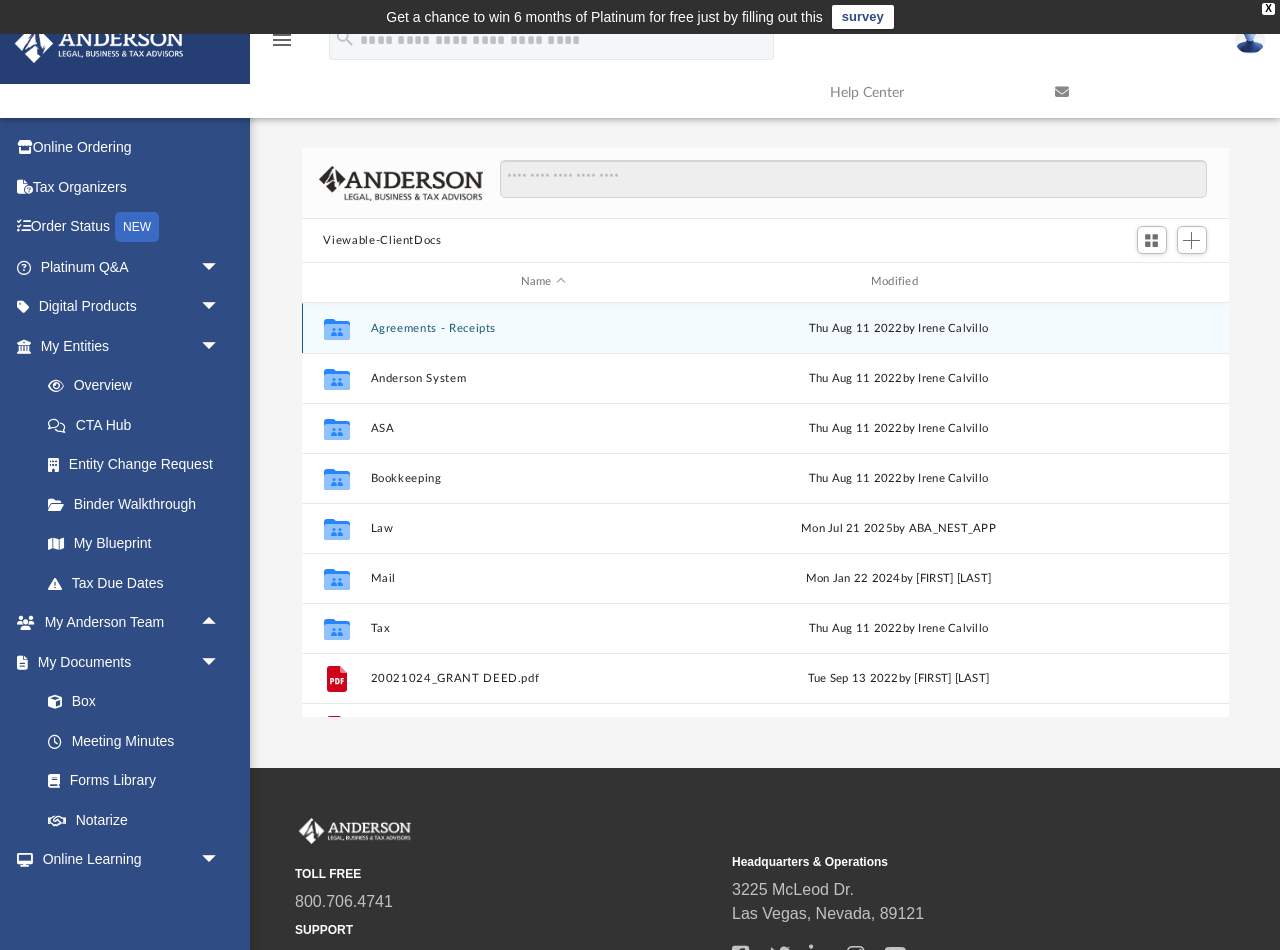 click on "Collaborated Folder Agreements - Receipts Thu Aug 11 2022  by Irene Calvillo" at bounding box center (765, 328) 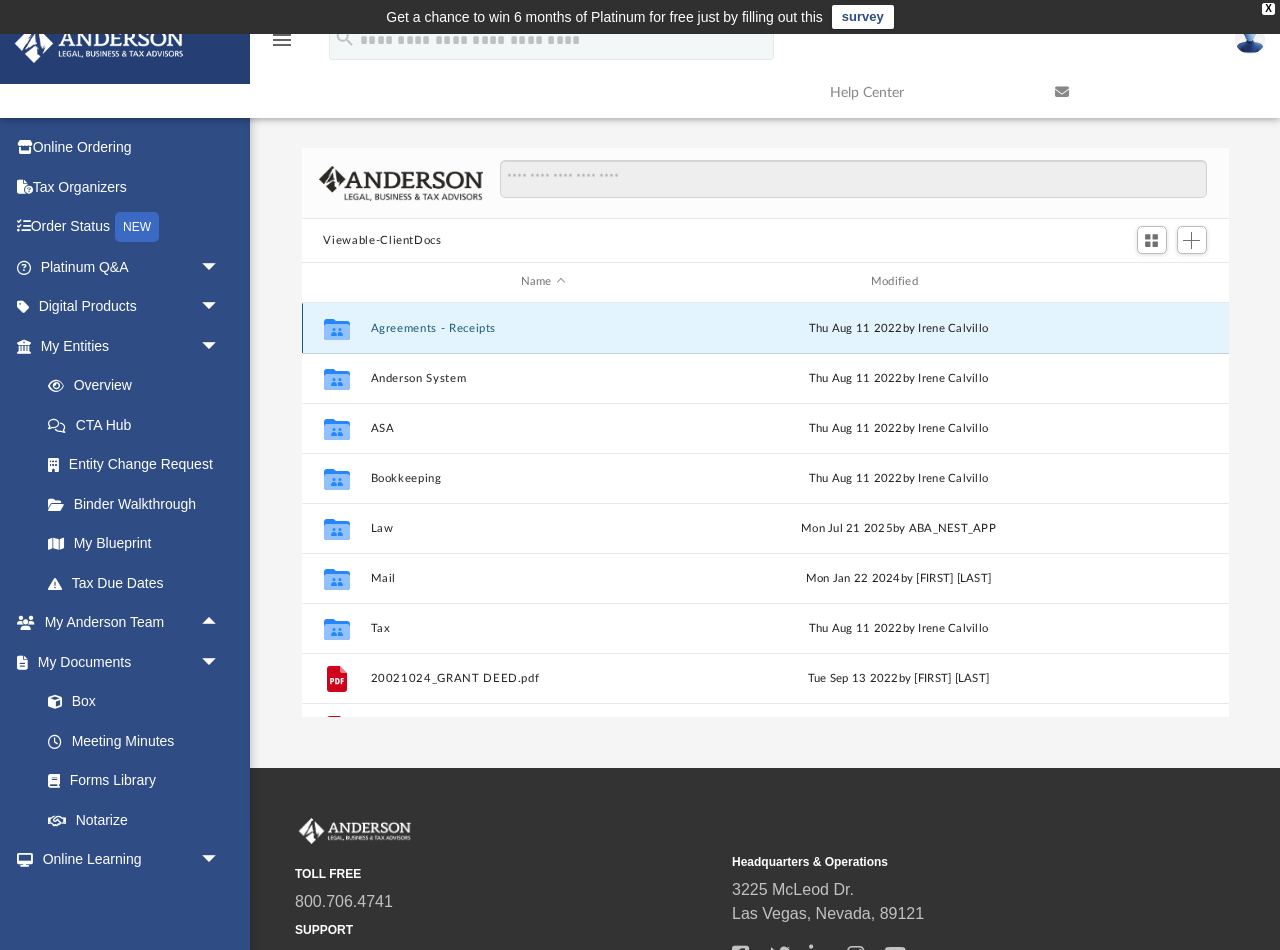 click on "Agreements - Receipts" at bounding box center [543, 328] 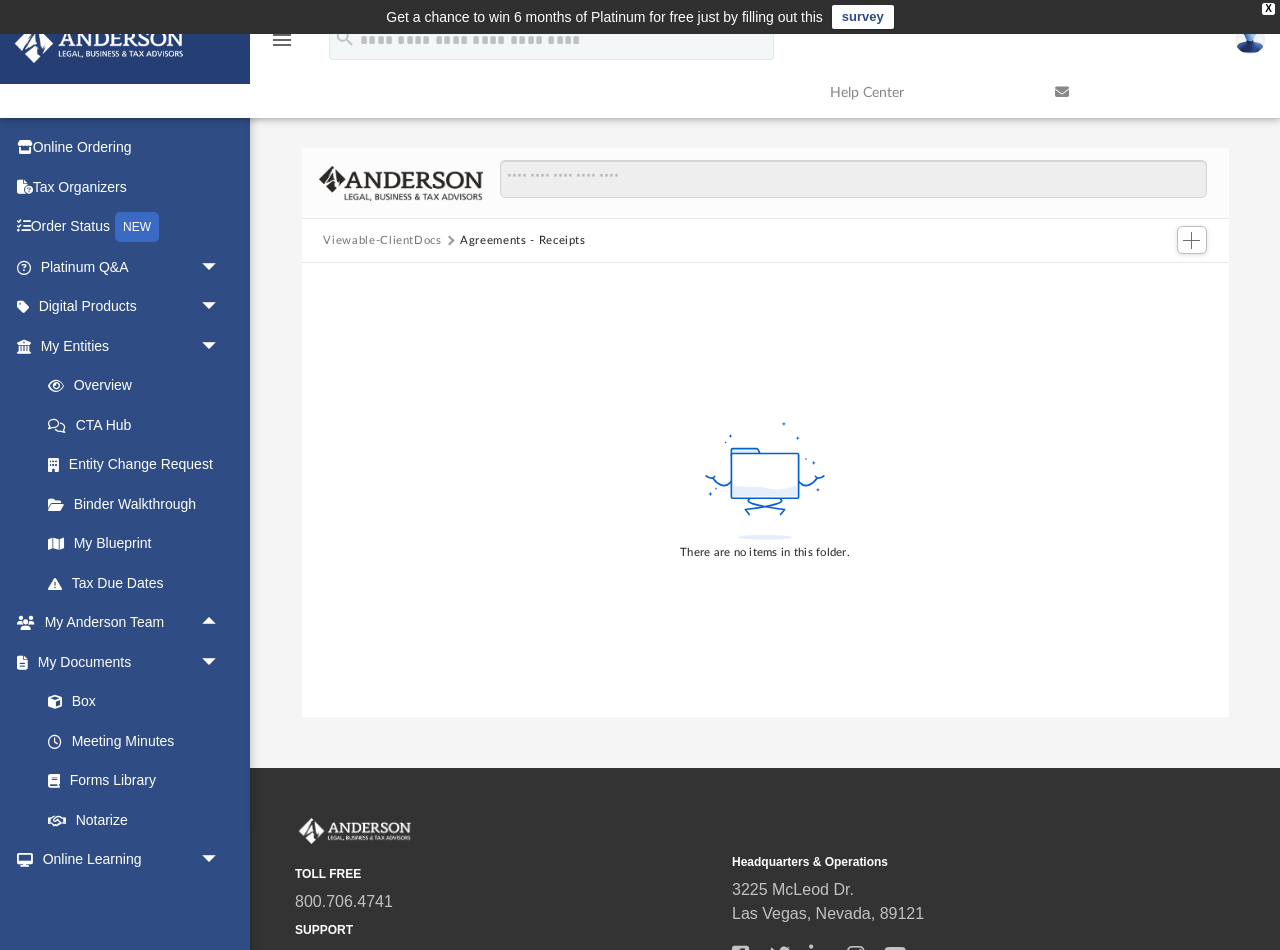 click on "Viewable-ClientDocs" at bounding box center (382, 241) 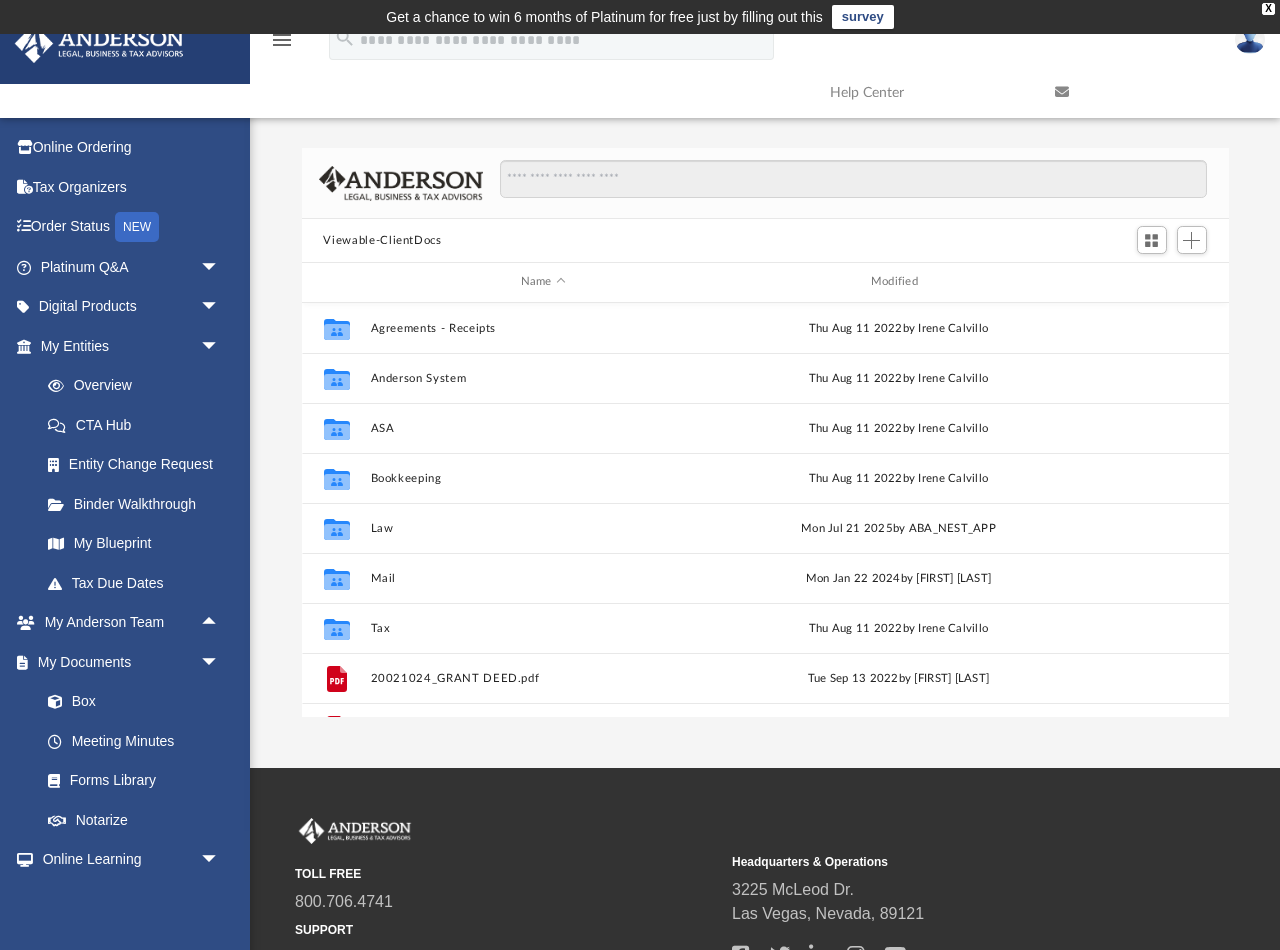 scroll, scrollTop: 1, scrollLeft: 1, axis: both 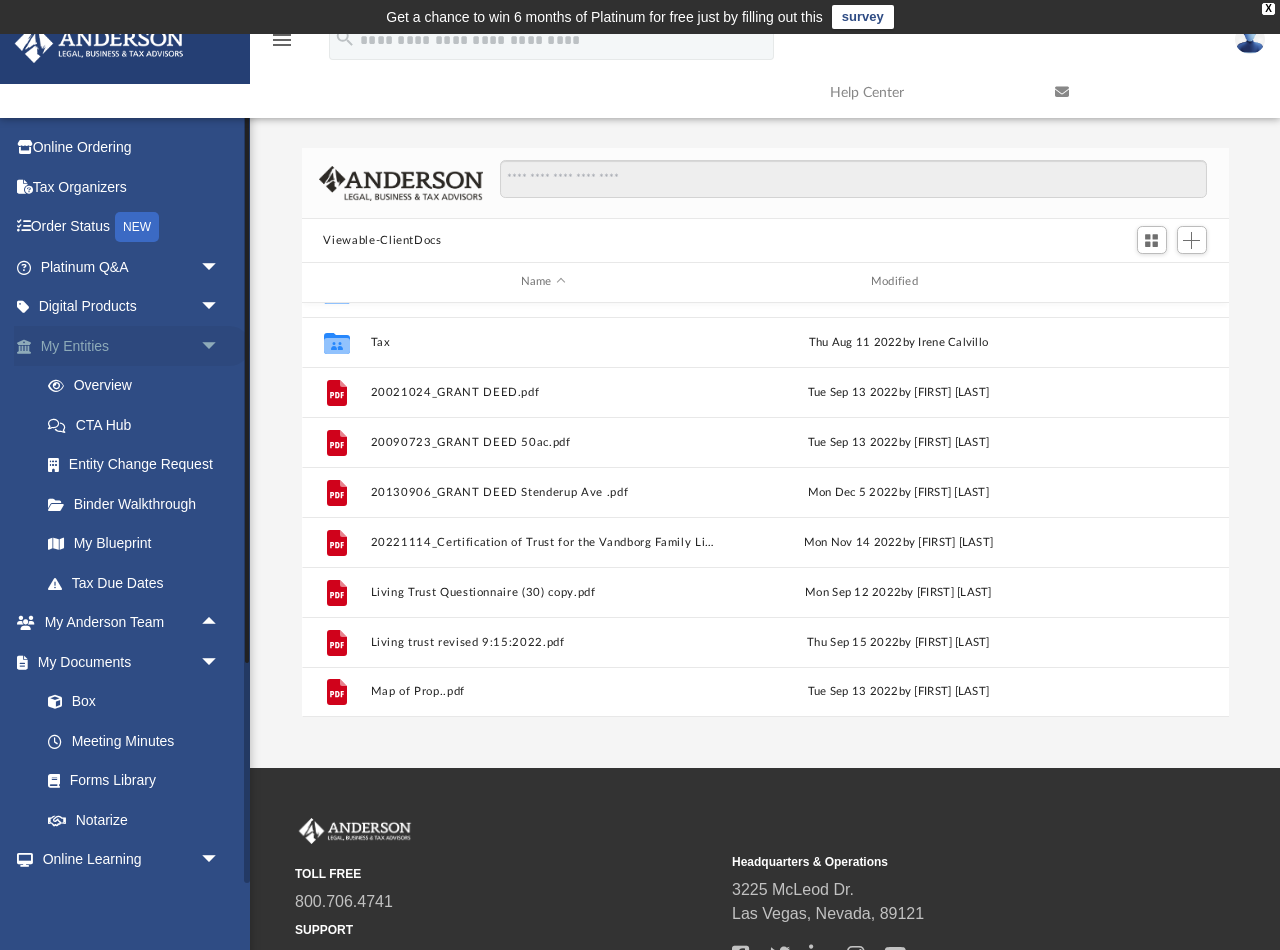 click on "My Entities arrow_drop_down" at bounding box center (132, 346) 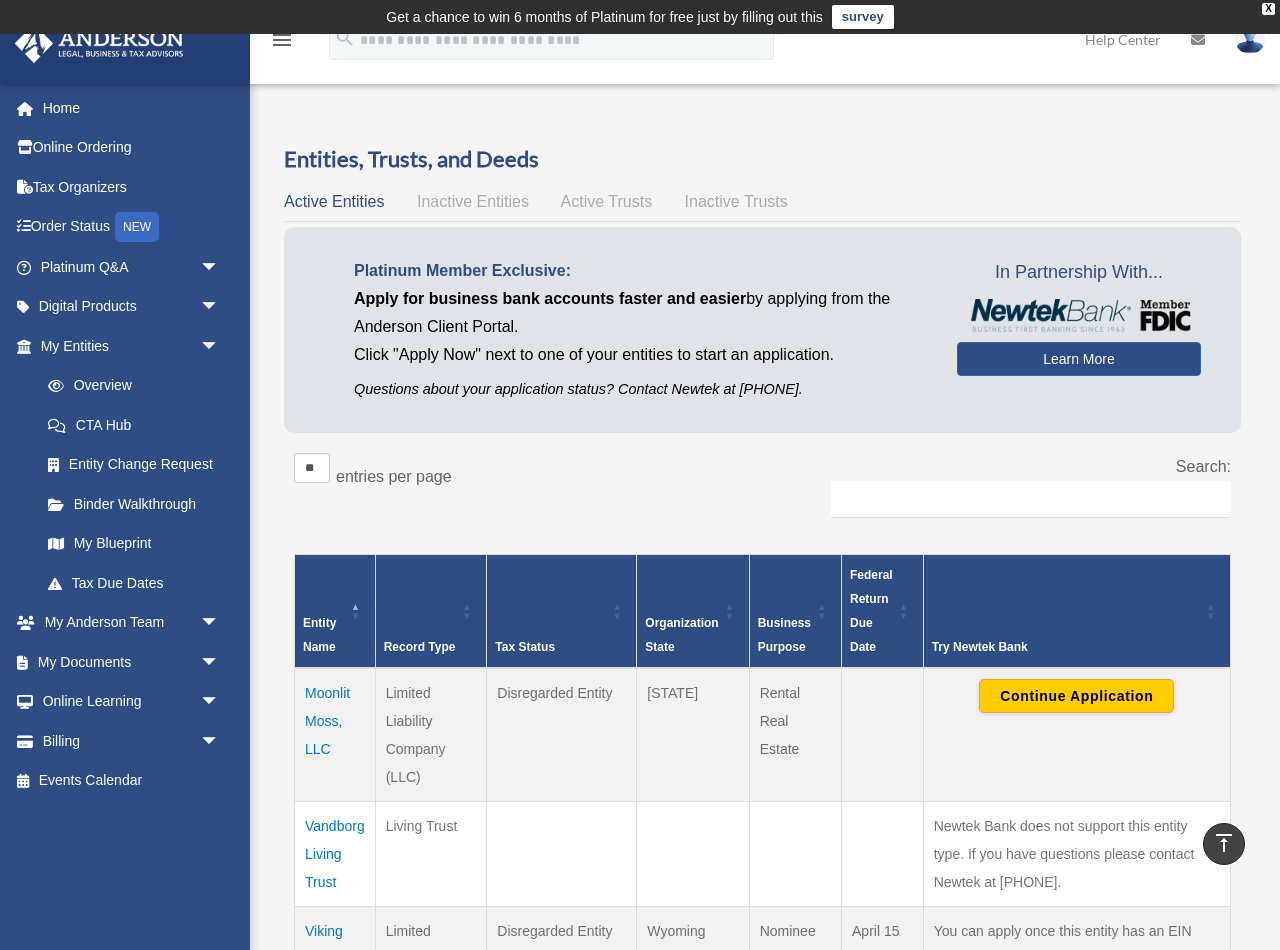 scroll, scrollTop: 0, scrollLeft: 0, axis: both 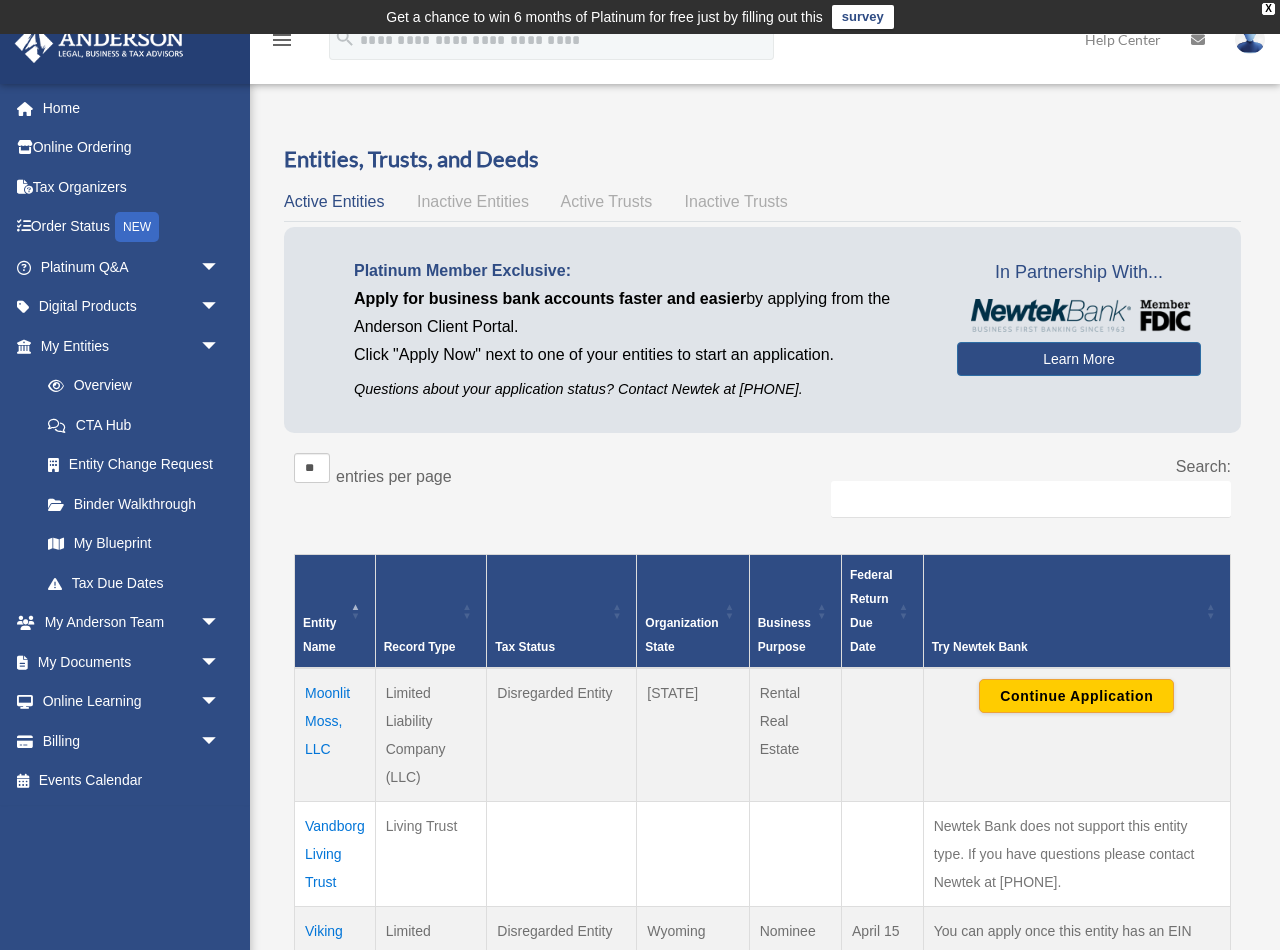 click on "Active Trusts" at bounding box center [607, 201] 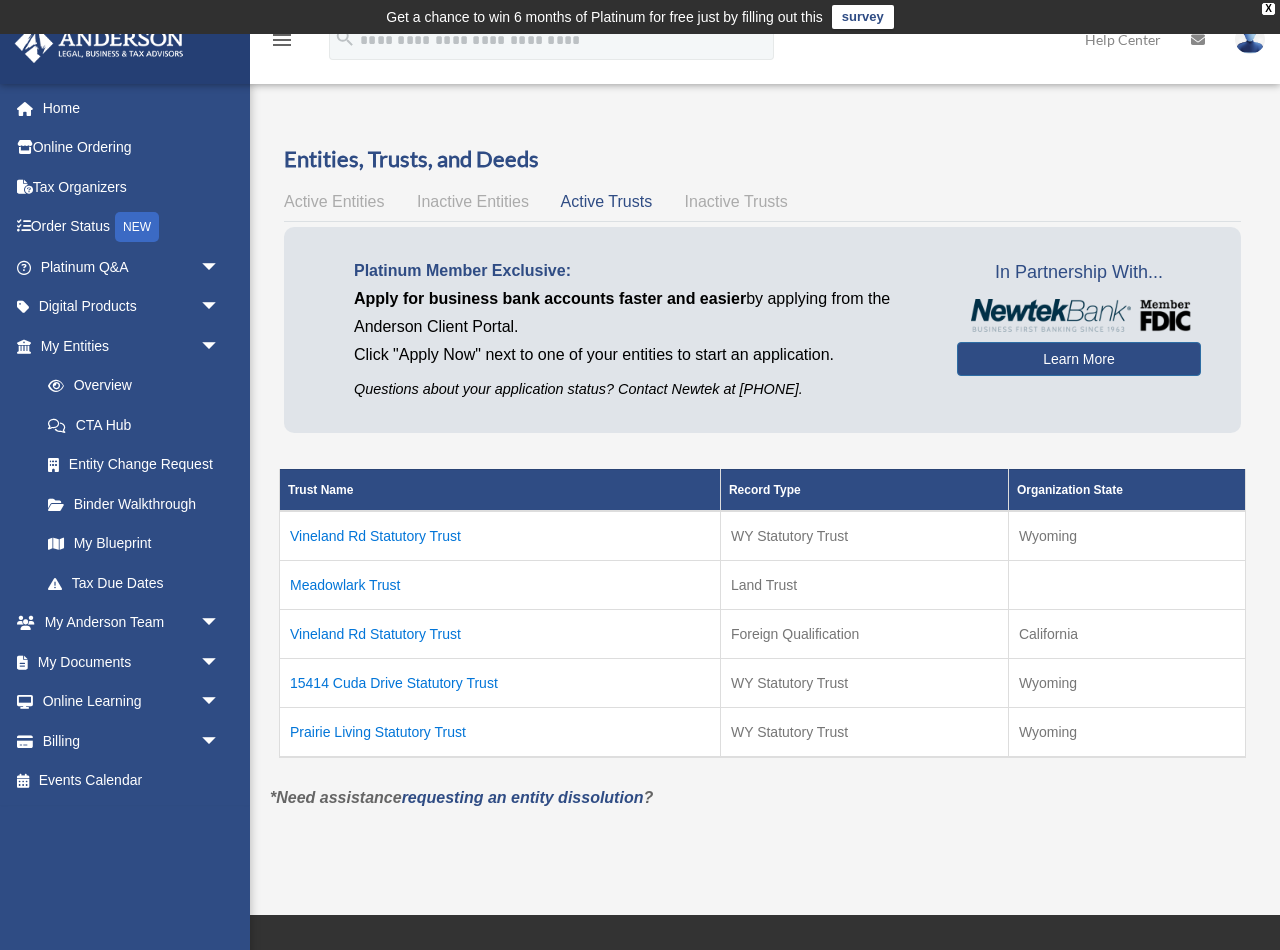 click on "Vineland Rd Statutory Trust" at bounding box center (500, 536) 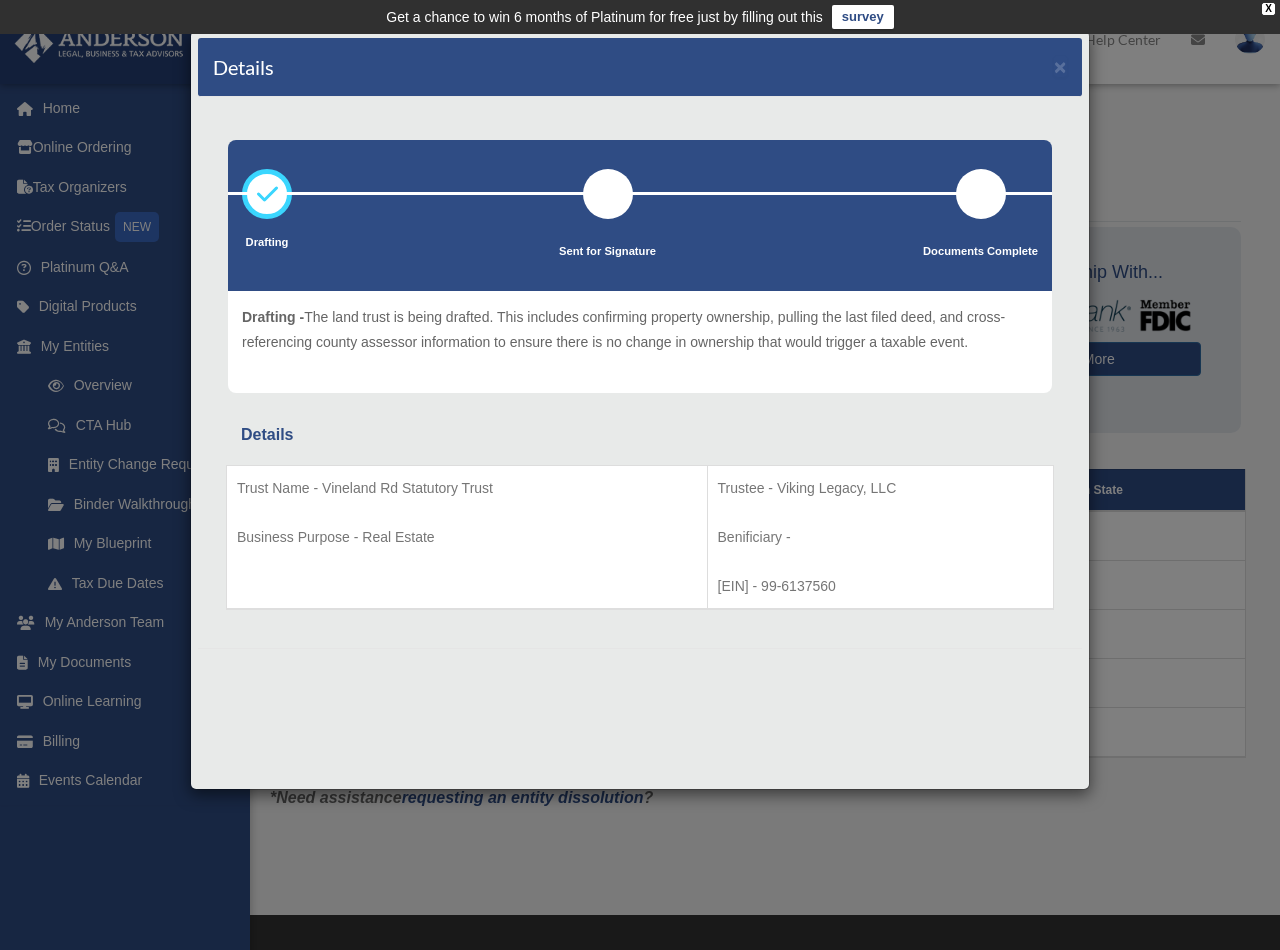 click on "Details
×
Drafting
Sent for Signature" at bounding box center [640, 475] 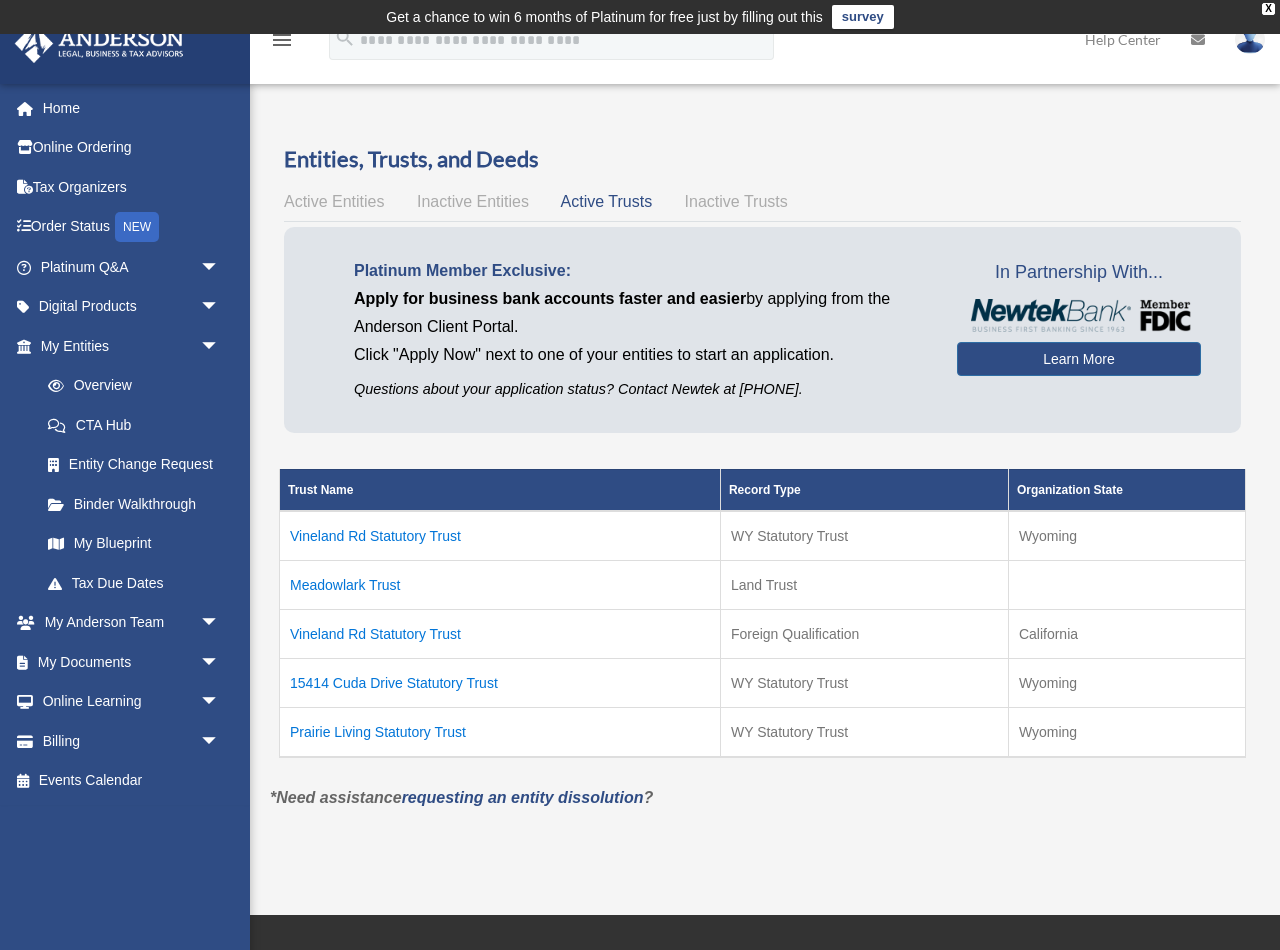 click on "Home" at bounding box center (132, 108) 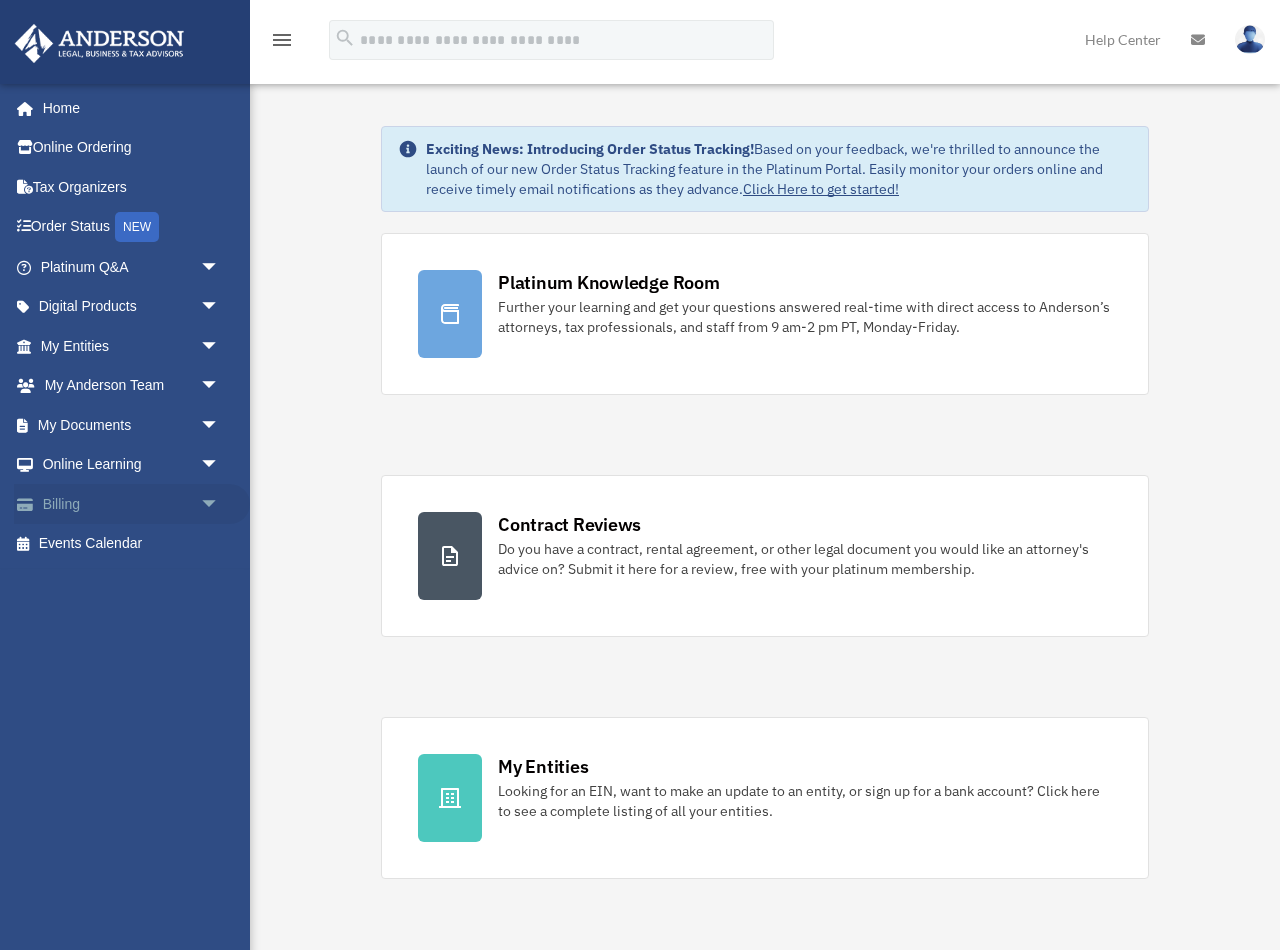 scroll, scrollTop: 0, scrollLeft: 0, axis: both 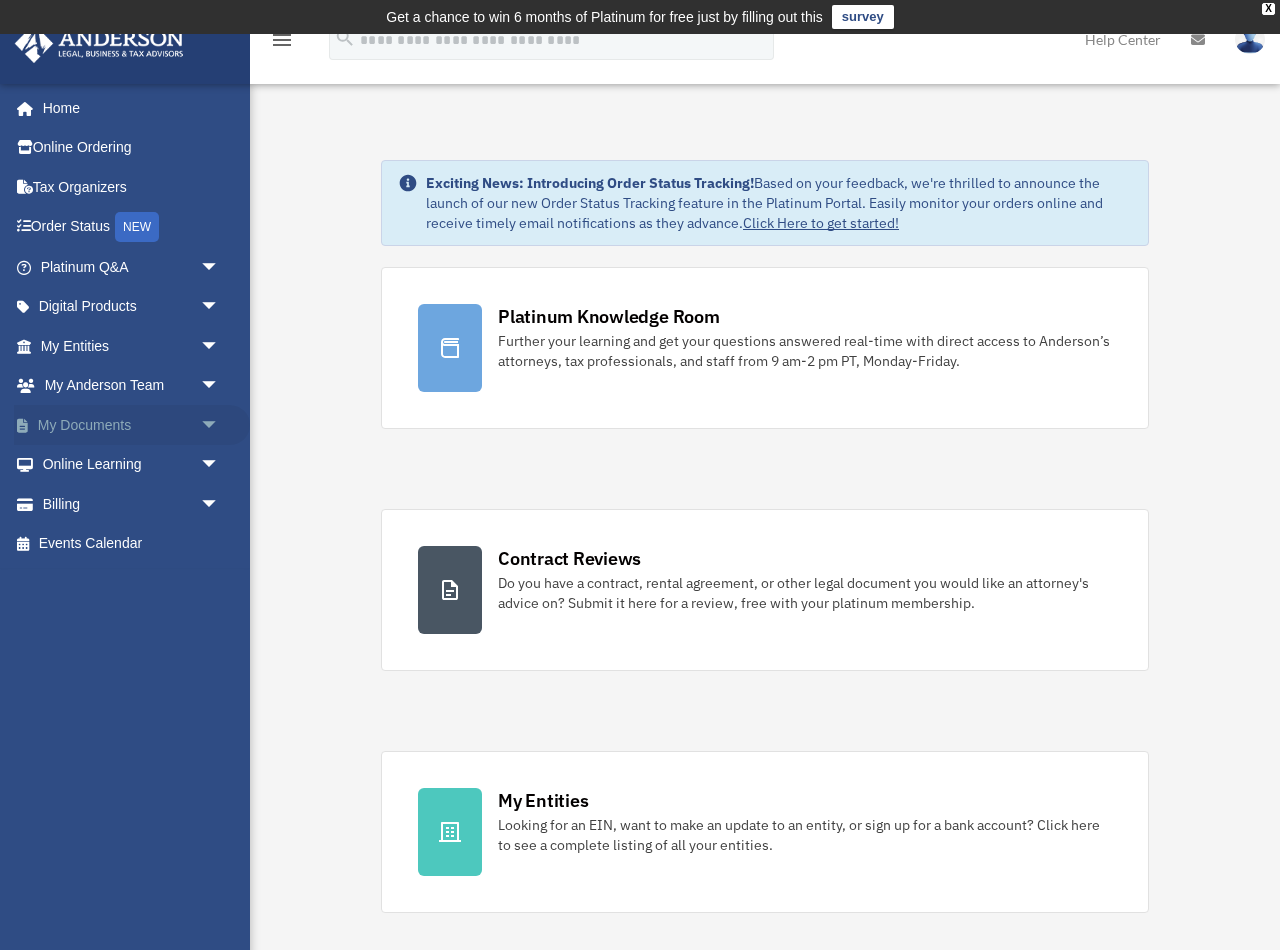 click on "My Documents arrow_drop_down" at bounding box center (132, 425) 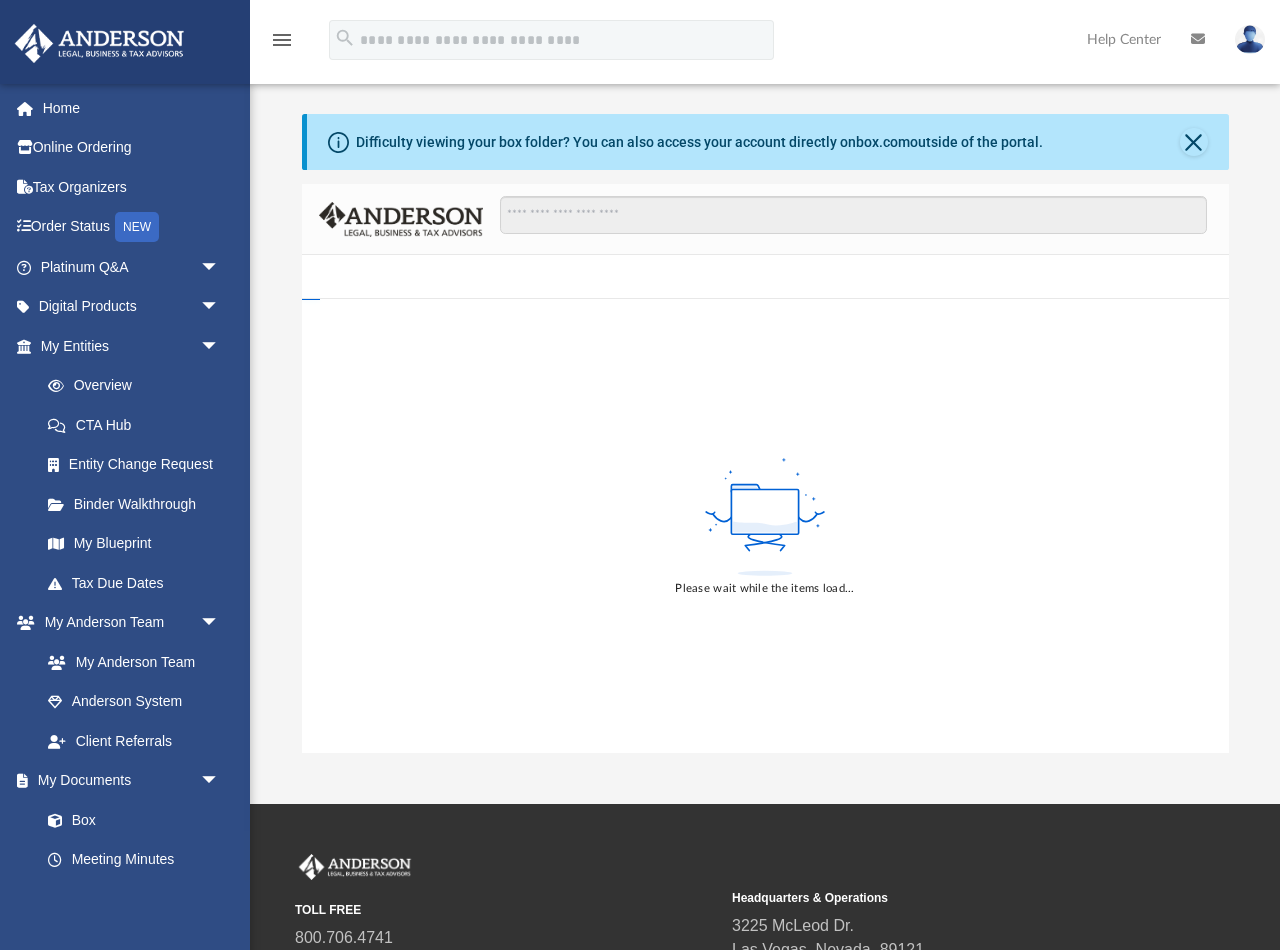 scroll, scrollTop: 0, scrollLeft: 0, axis: both 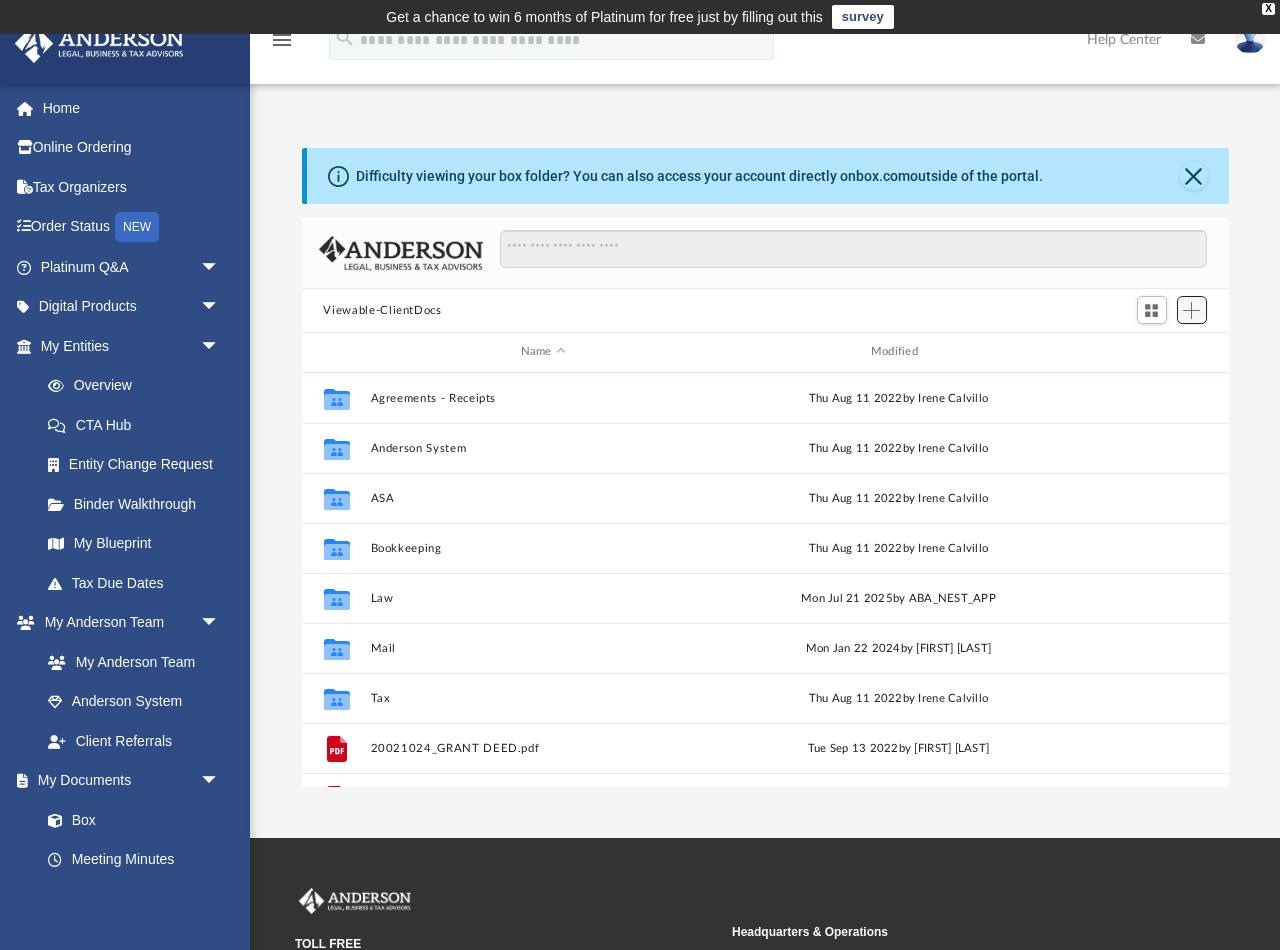 click at bounding box center [1191, 310] 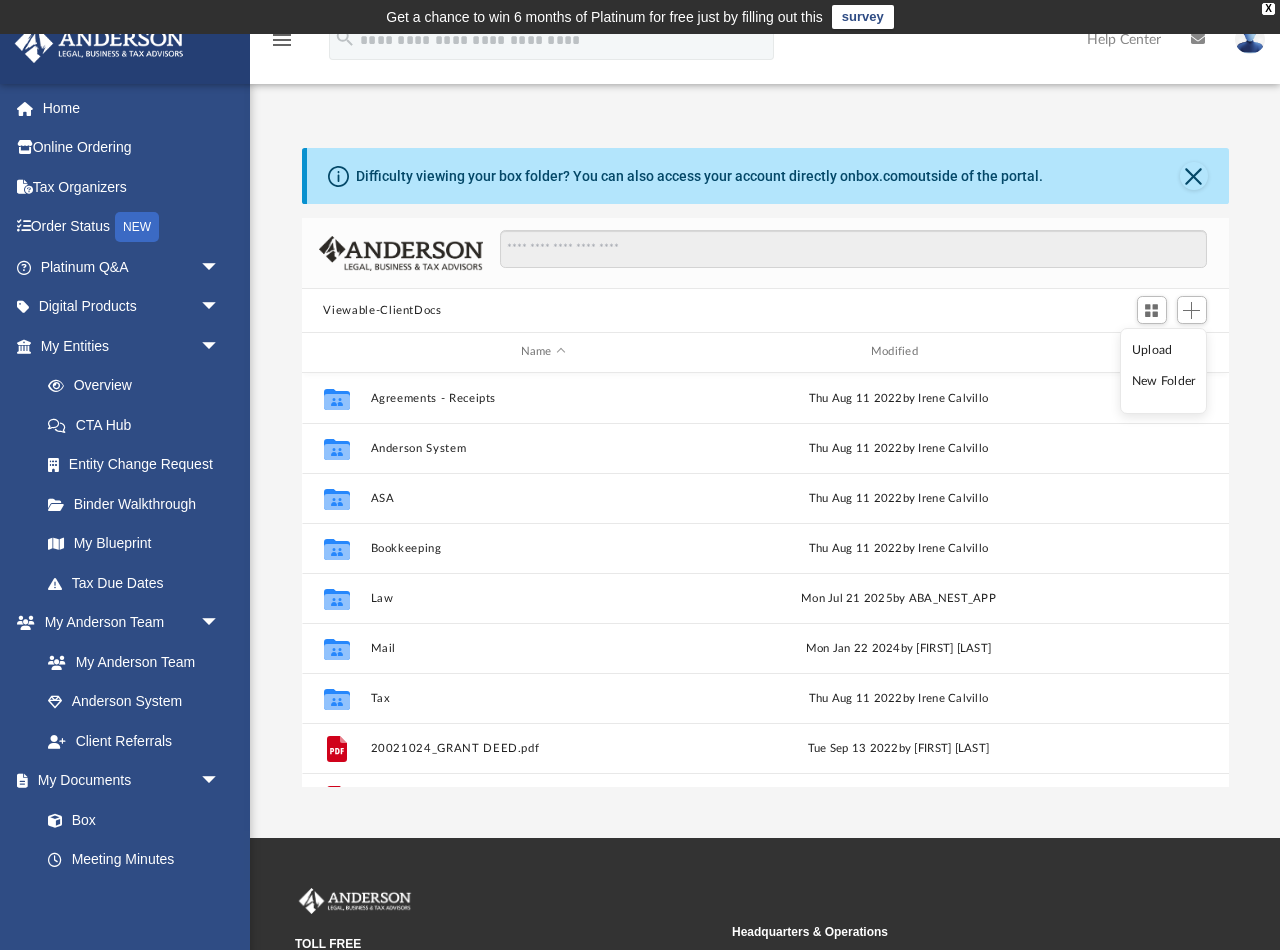 click on "Upload" at bounding box center (1164, 350) 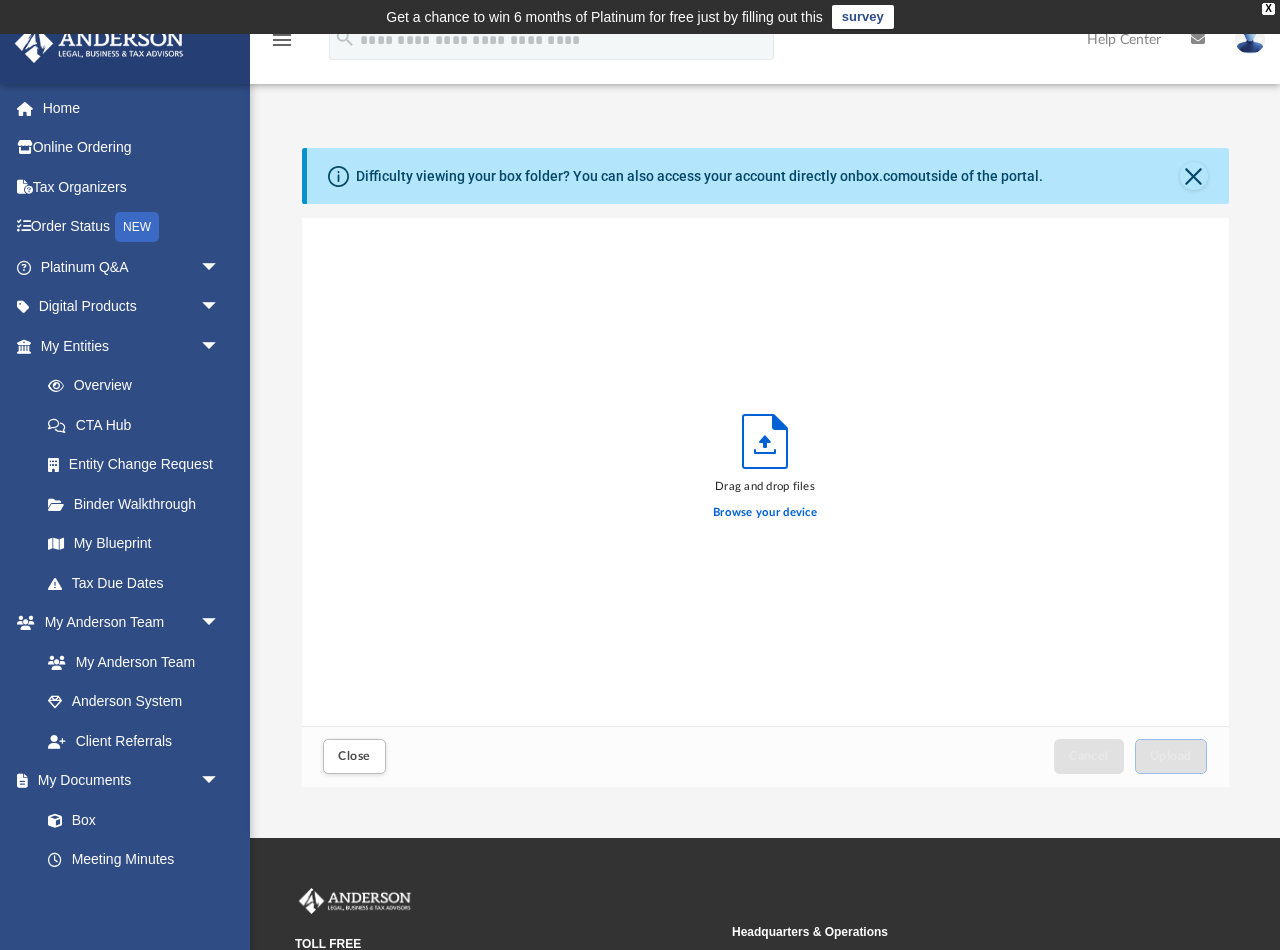 scroll, scrollTop: 1, scrollLeft: 1, axis: both 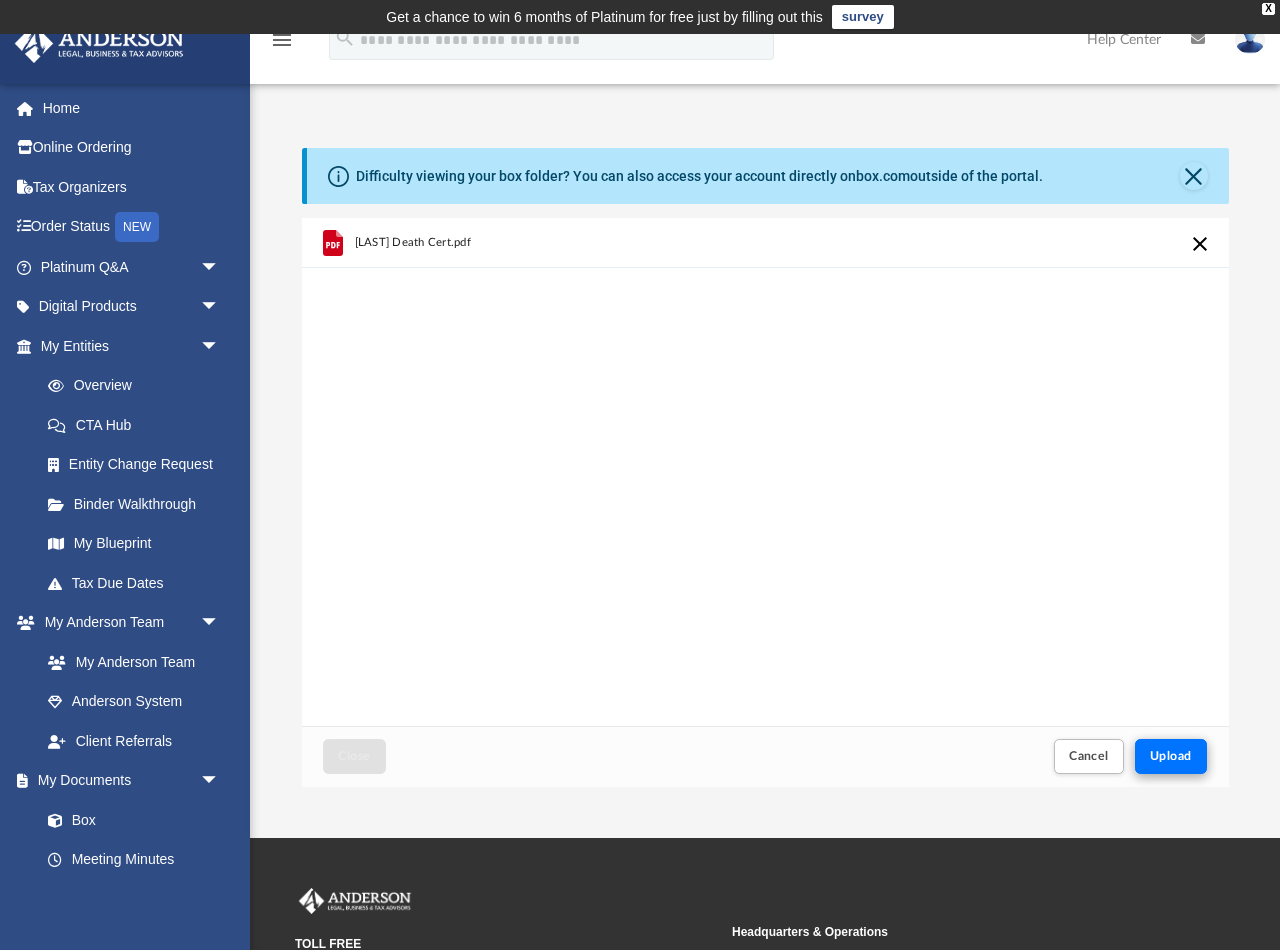 click on "Upload" at bounding box center (1171, 756) 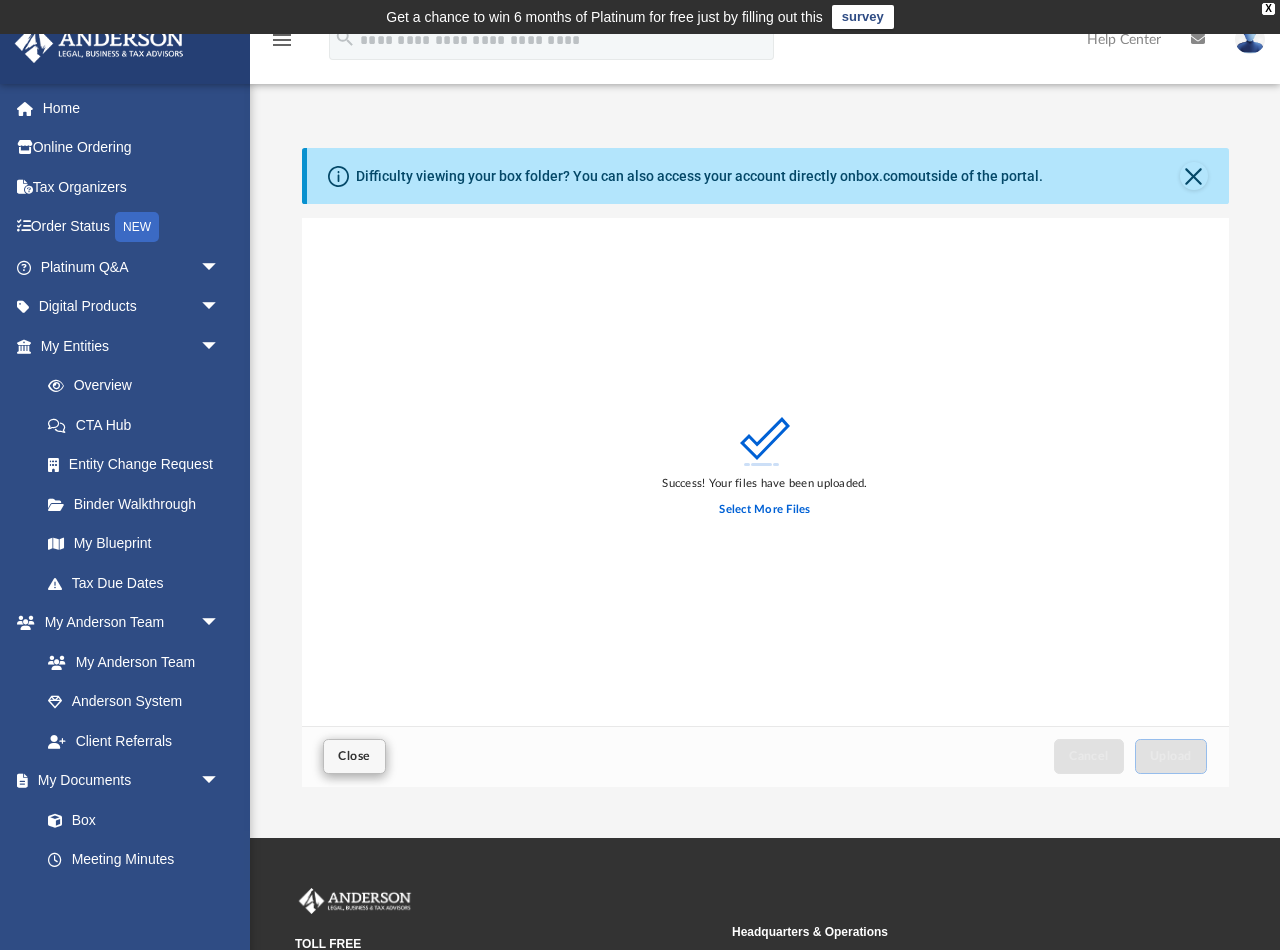 click on "Close" at bounding box center (354, 756) 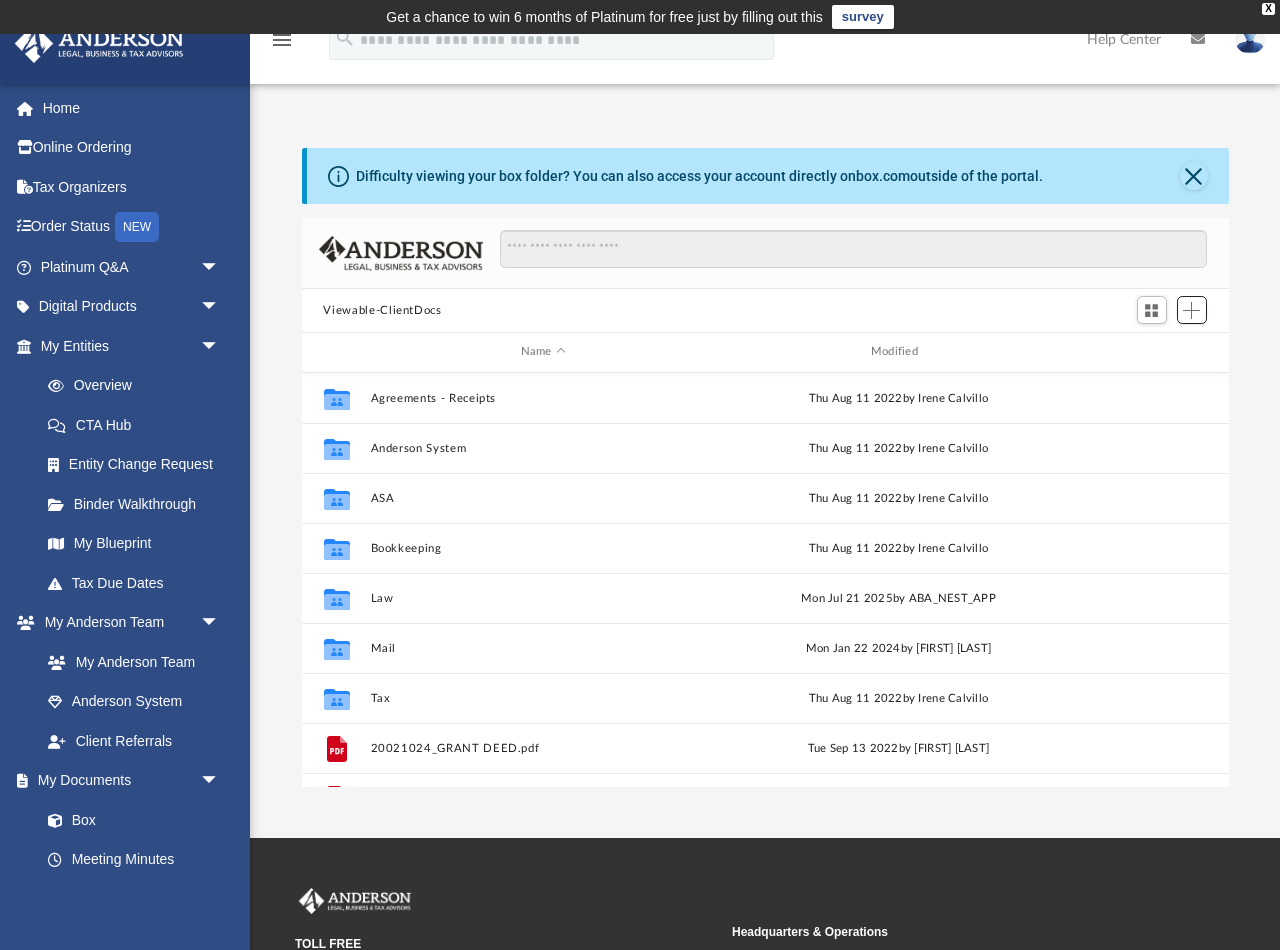 scroll, scrollTop: 0, scrollLeft: 0, axis: both 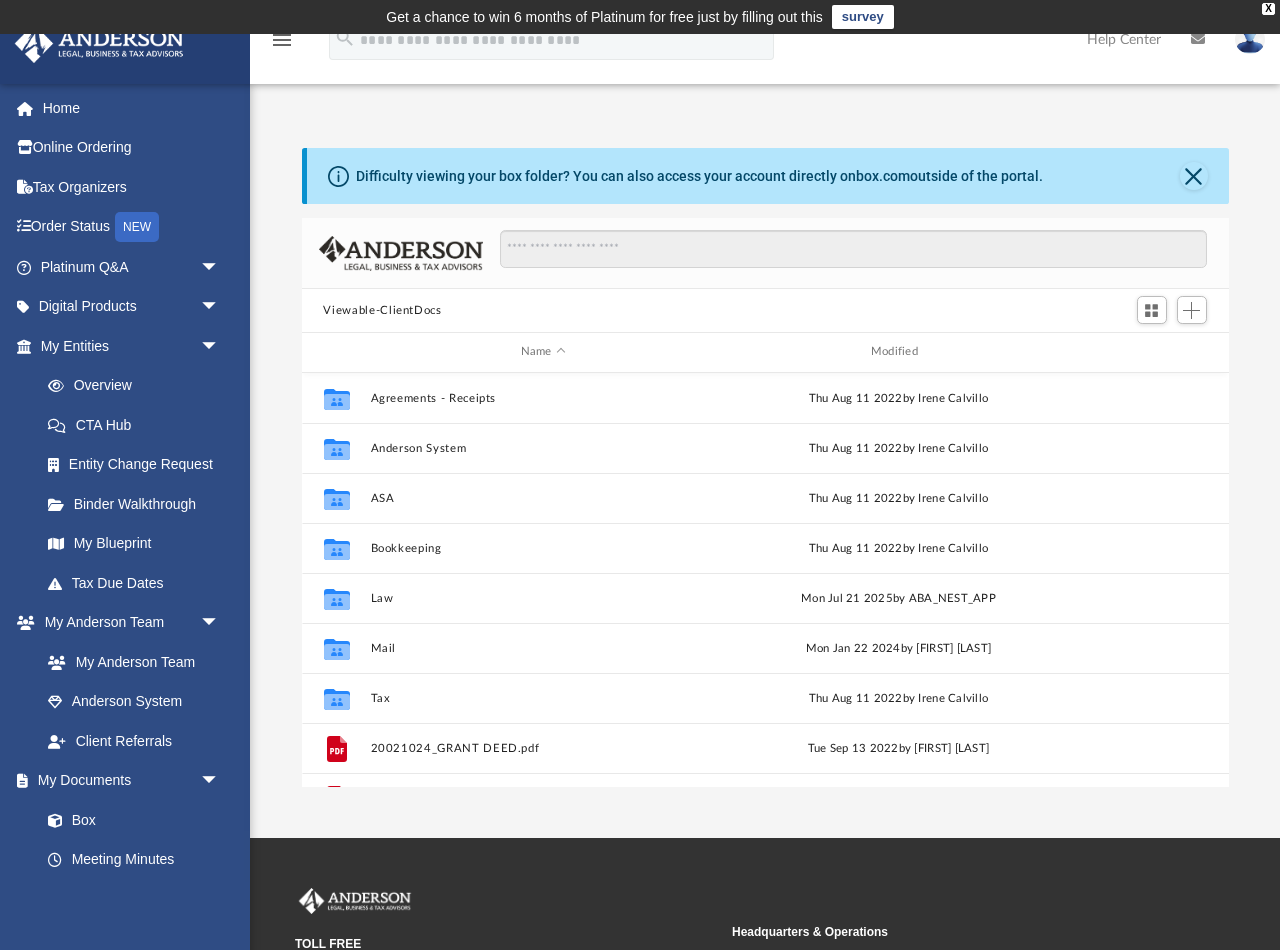 click on "Difficulty viewing your box folder? You can also access your account directly on  box.com  outside of the portal.  No Client Folder Found - Please contact   your team   for assistance.  Viewable-ClientDocs Name    Modified    Collaborated Folder Agreements - Receipts Thu Aug 11 2022  by [FIRST] [LAST] Collaborated Folder Anderson System Thu Aug 11 2022  by [FIRST] [LAST] Collaborated Folder ASA Thu Aug 11 2022  by [FIRST] [LAST] Collaborated Folder Bookkeeping Thu Aug 11 2022  by [FIRST] [LAST] Collaborated Folder Law Mon Jul 21 2025  by ABA_NEST_APP Collaborated Folder Mail Mon Jan 22 2024  by [FIRST] [LAST] Collaborated Folder Tax Thu Aug 11 2022  by [FIRST] [LAST] File 20021024_GRANT DEED.pdf Tue Sep 13 2022  by [FIRST] [LAST] File 20090723_GRANT DEED 50ac.pdf Tue Sep 13 2022  by [FIRST] [LAST] File 20130906_GRANT DEED Stenderup Ave .pdf Mon Dec 5 2022  by [FIRST] [LAST] Loading ..." at bounding box center [765, 467] 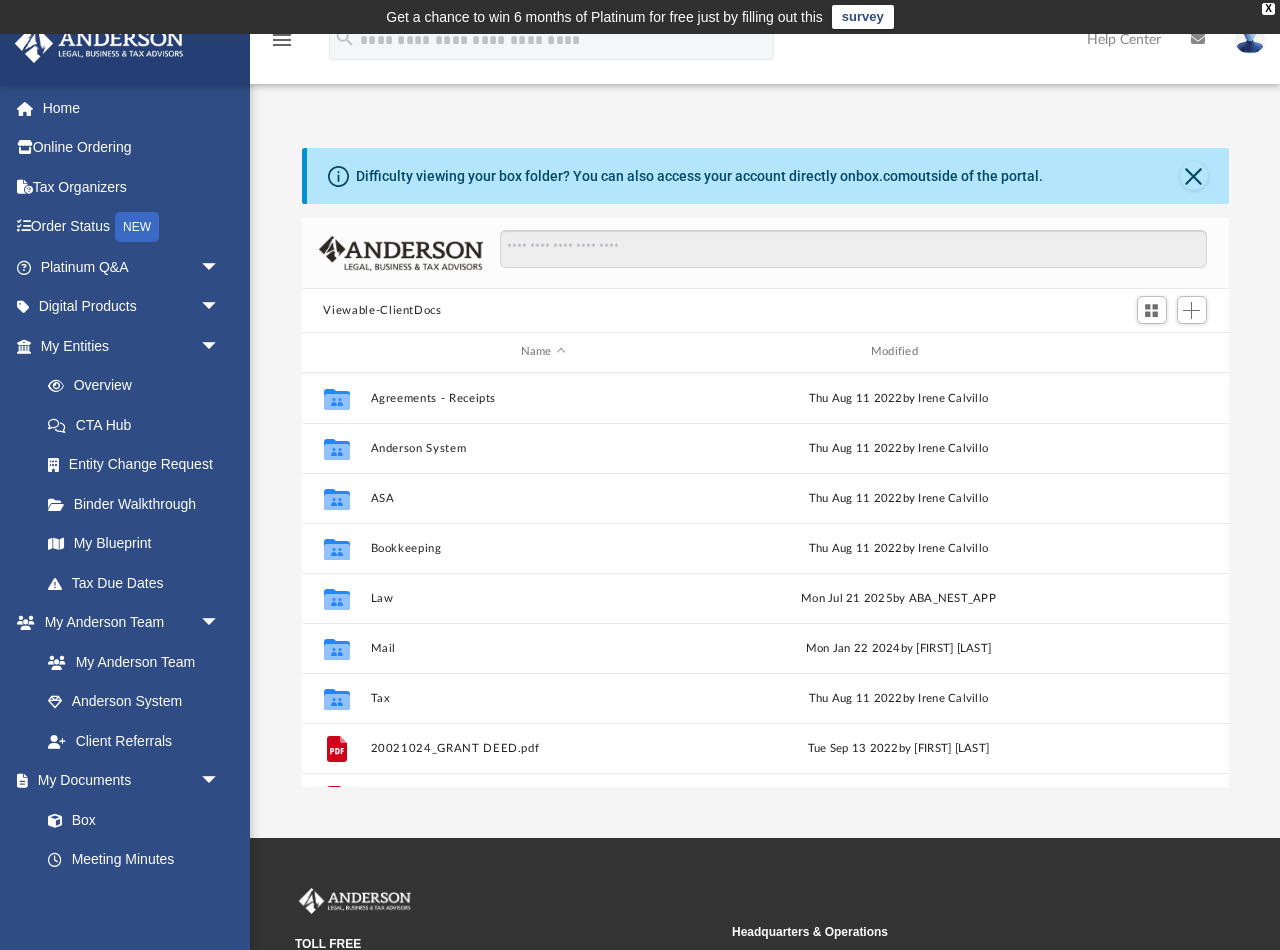 scroll, scrollTop: 0, scrollLeft: 0, axis: both 